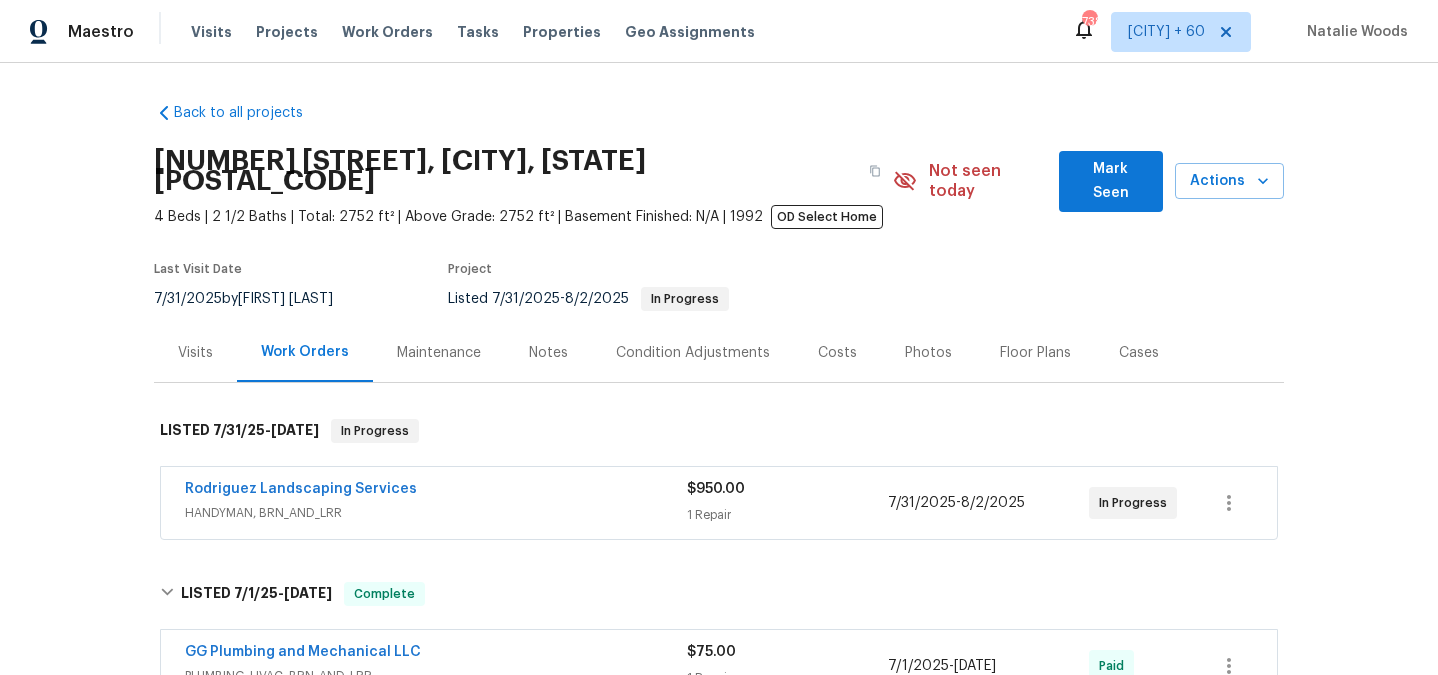 scroll, scrollTop: 0, scrollLeft: 0, axis: both 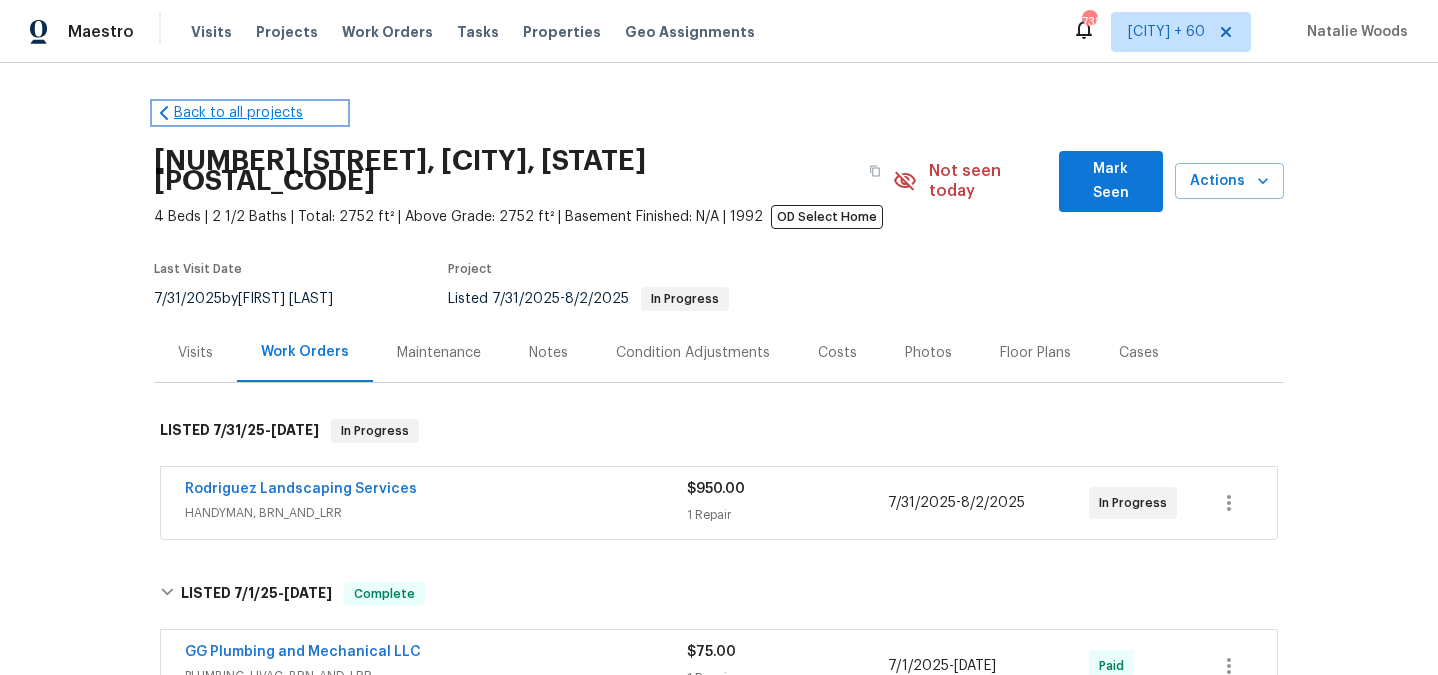 click on "Back to all projects" at bounding box center (250, 113) 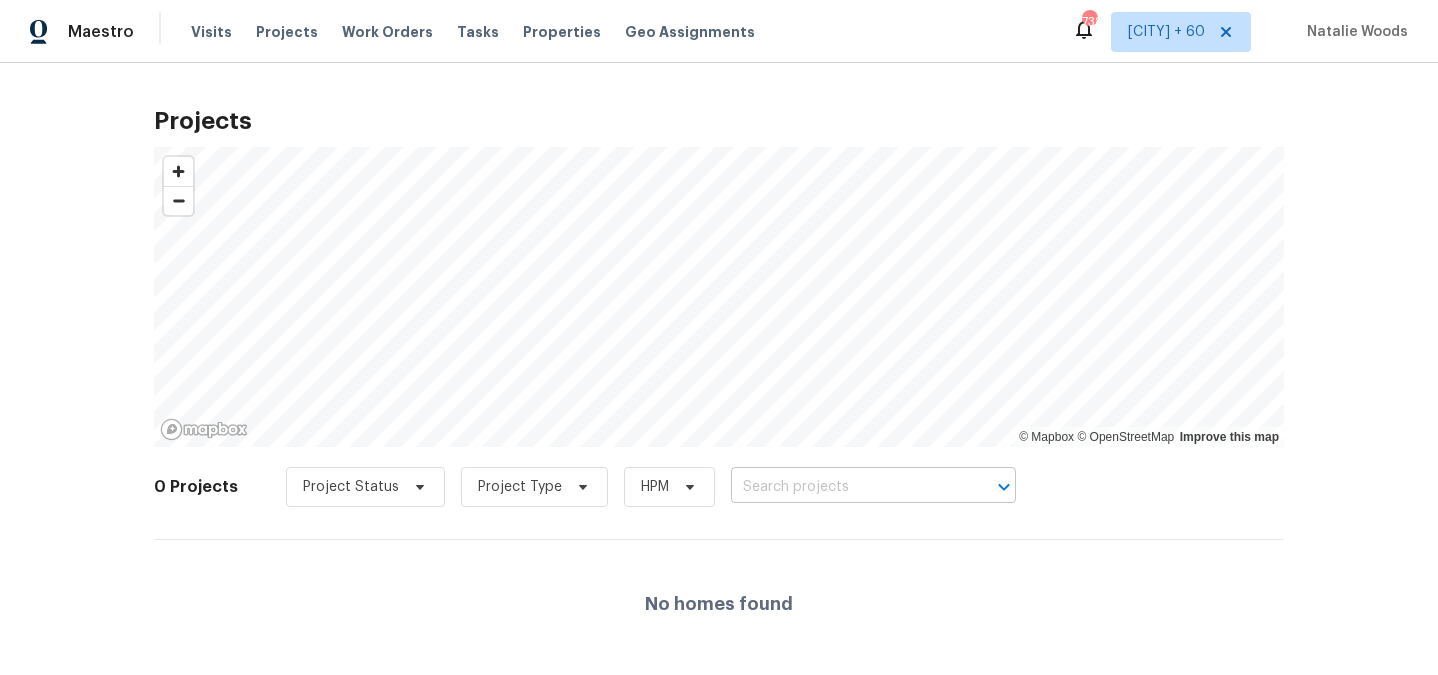 click at bounding box center (845, 487) 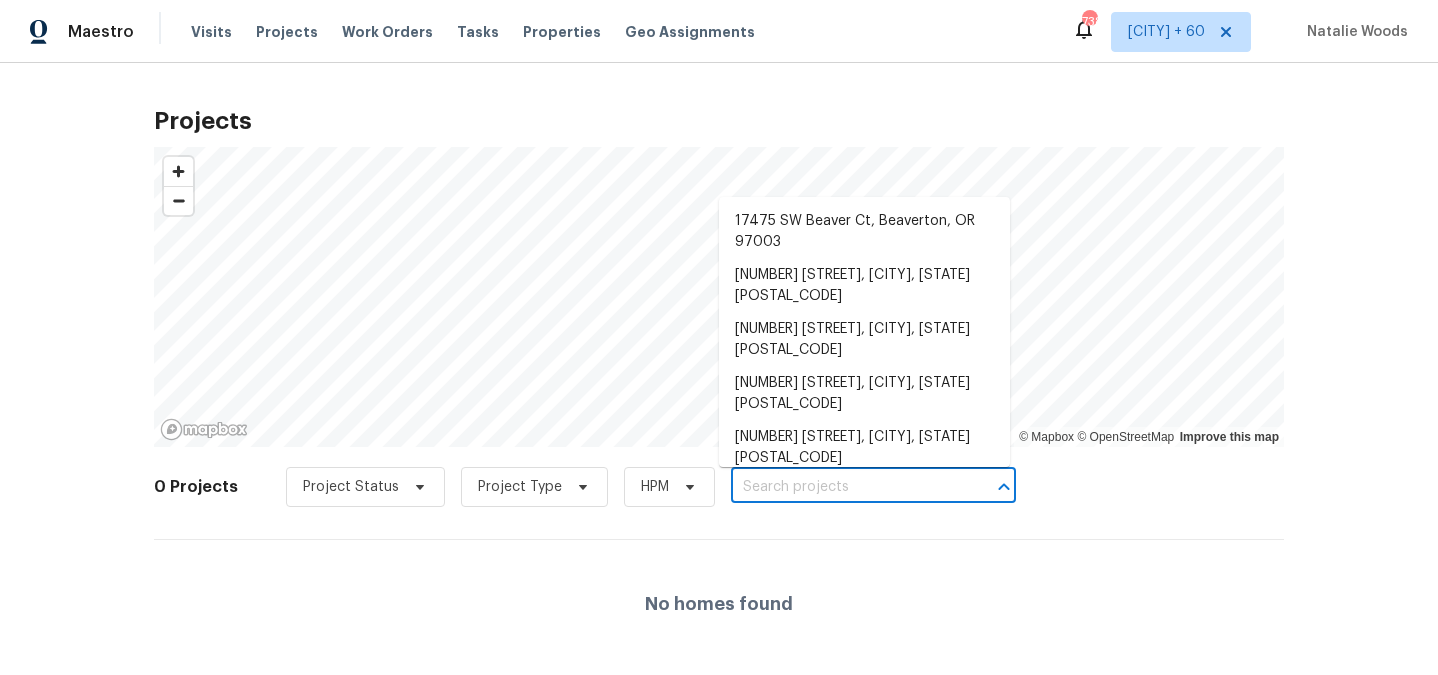 paste on "[NUMBER] [STREET], [CITY], [STATE] [POSTAL_CODE]" 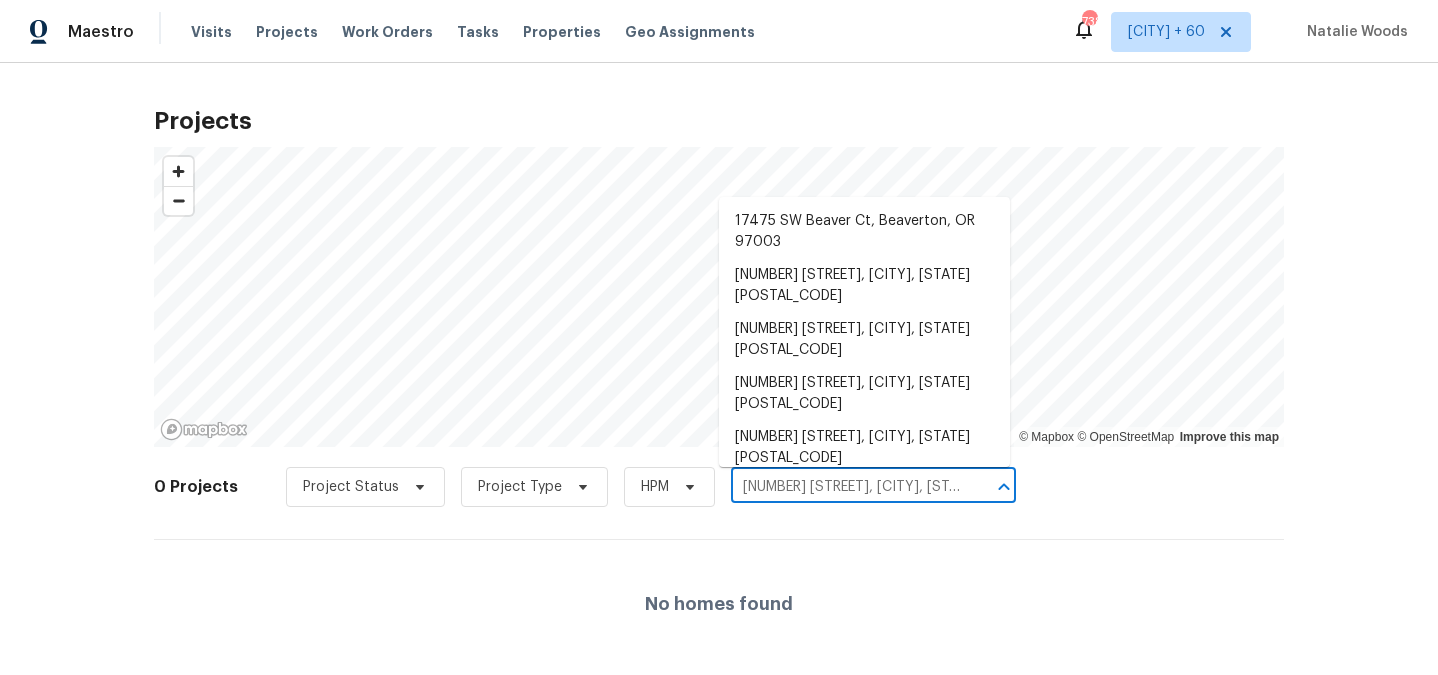 scroll, scrollTop: 0, scrollLeft: 35, axis: horizontal 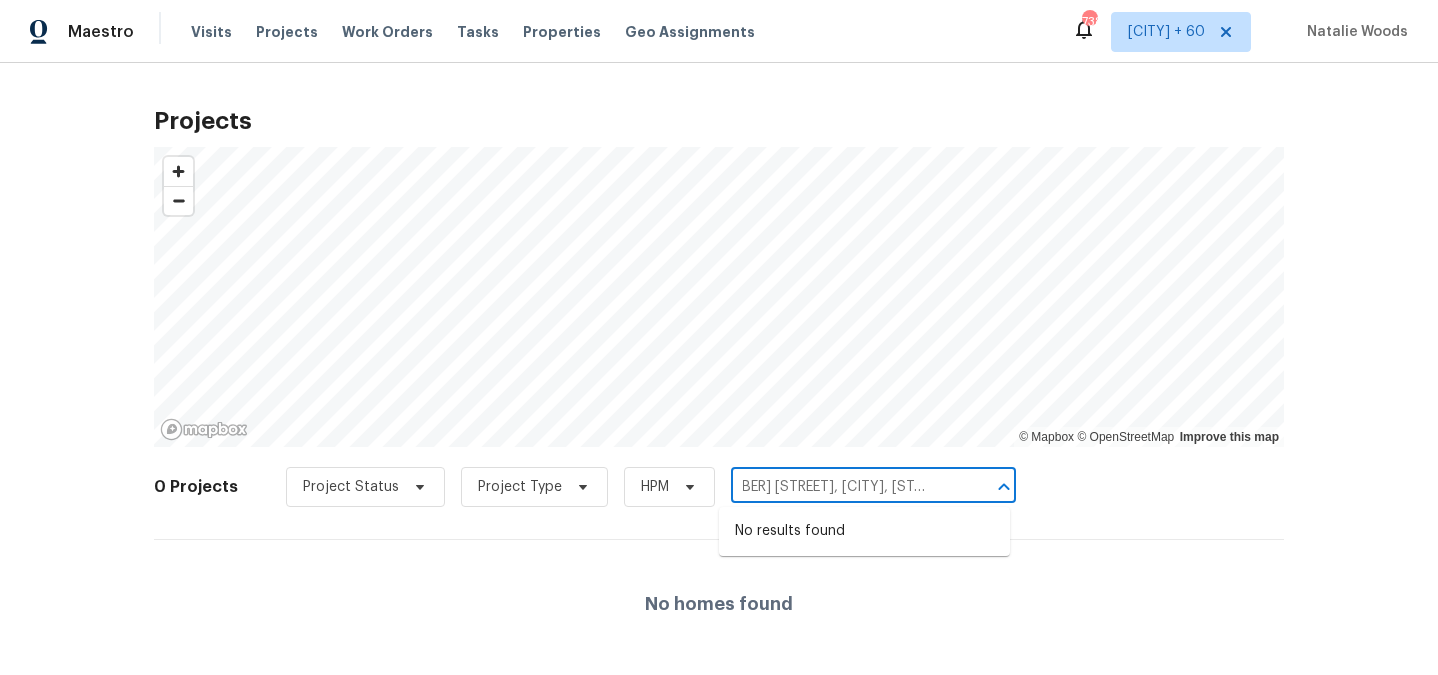 drag, startPoint x: 819, startPoint y: 489, endPoint x: 1051, endPoint y: 504, distance: 232.4844 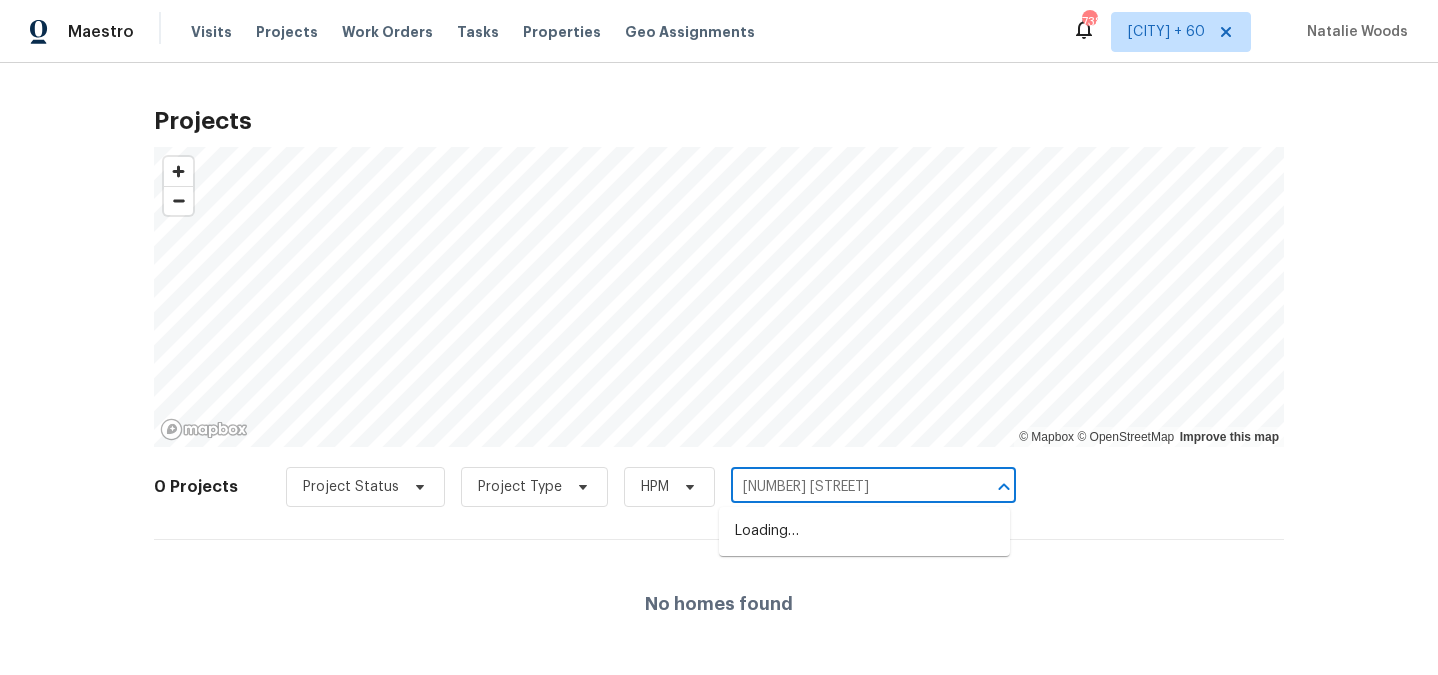 scroll, scrollTop: 0, scrollLeft: 0, axis: both 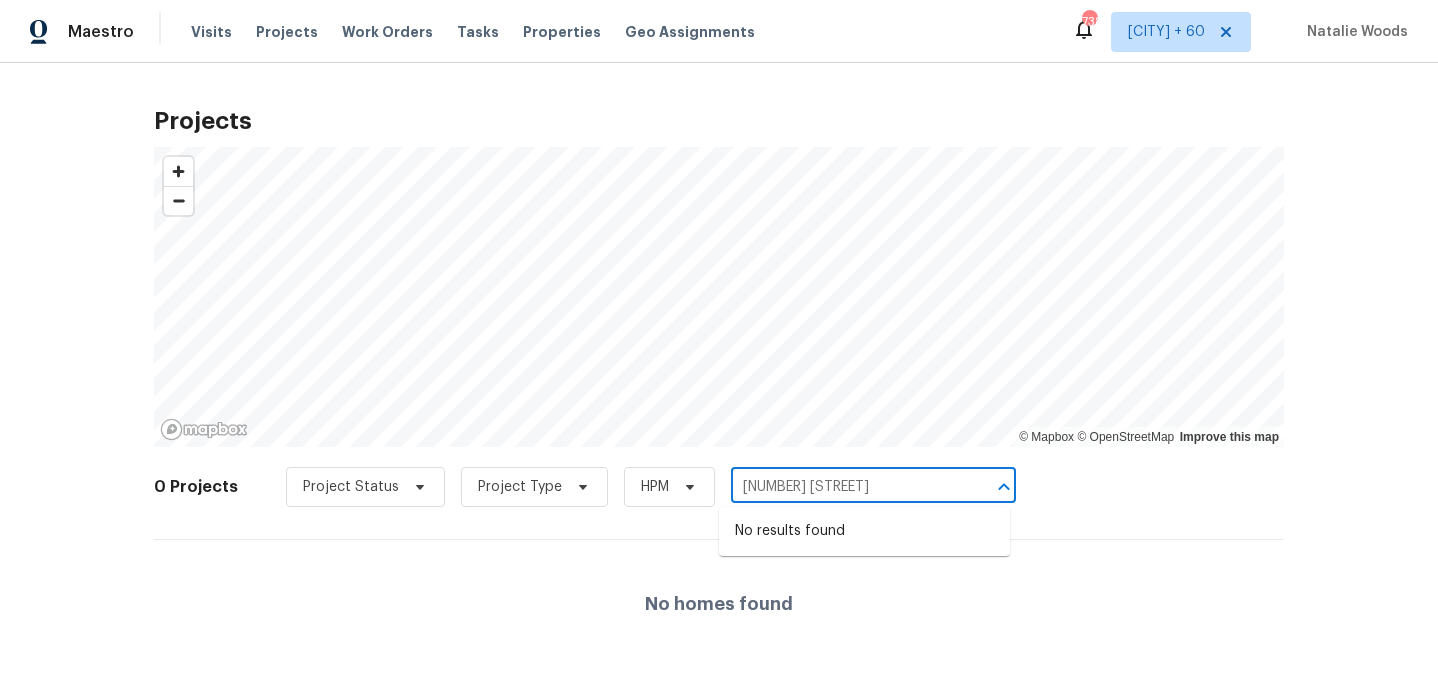 click on "[NUMBER] [STREET]" at bounding box center (845, 487) 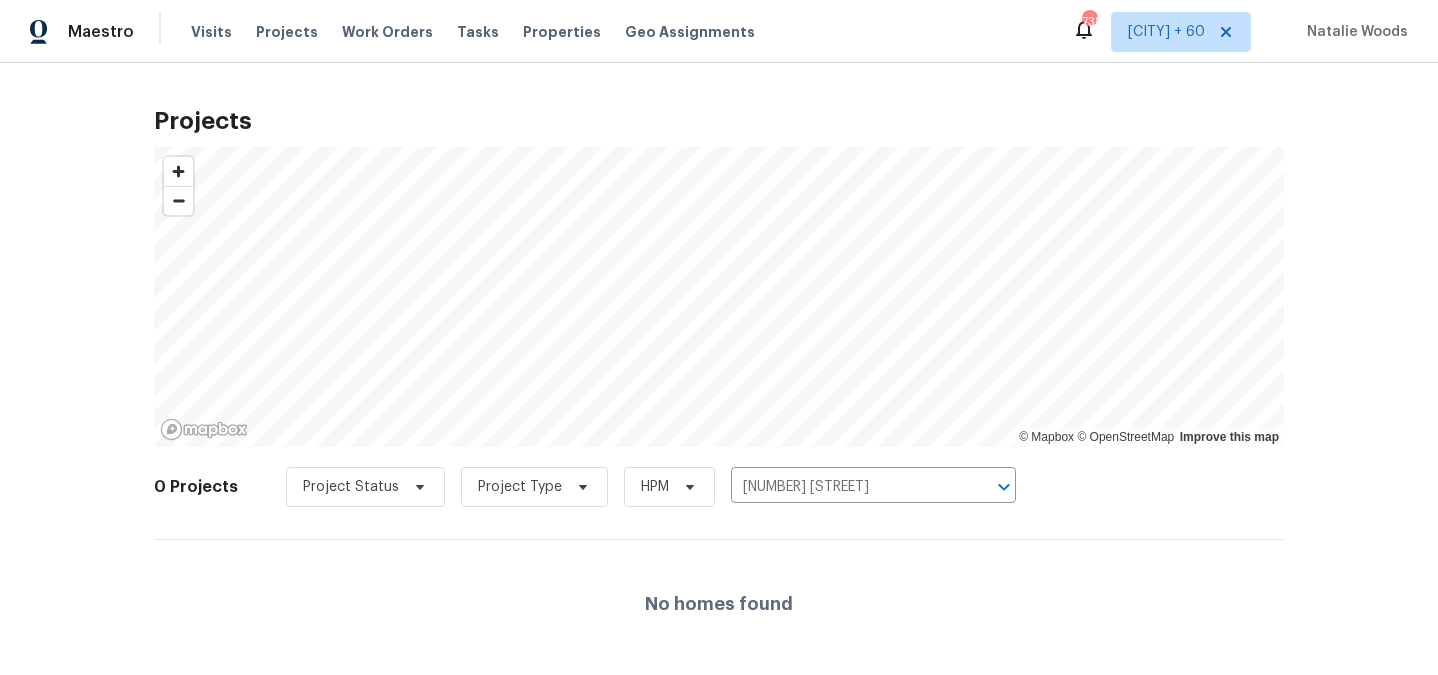 type 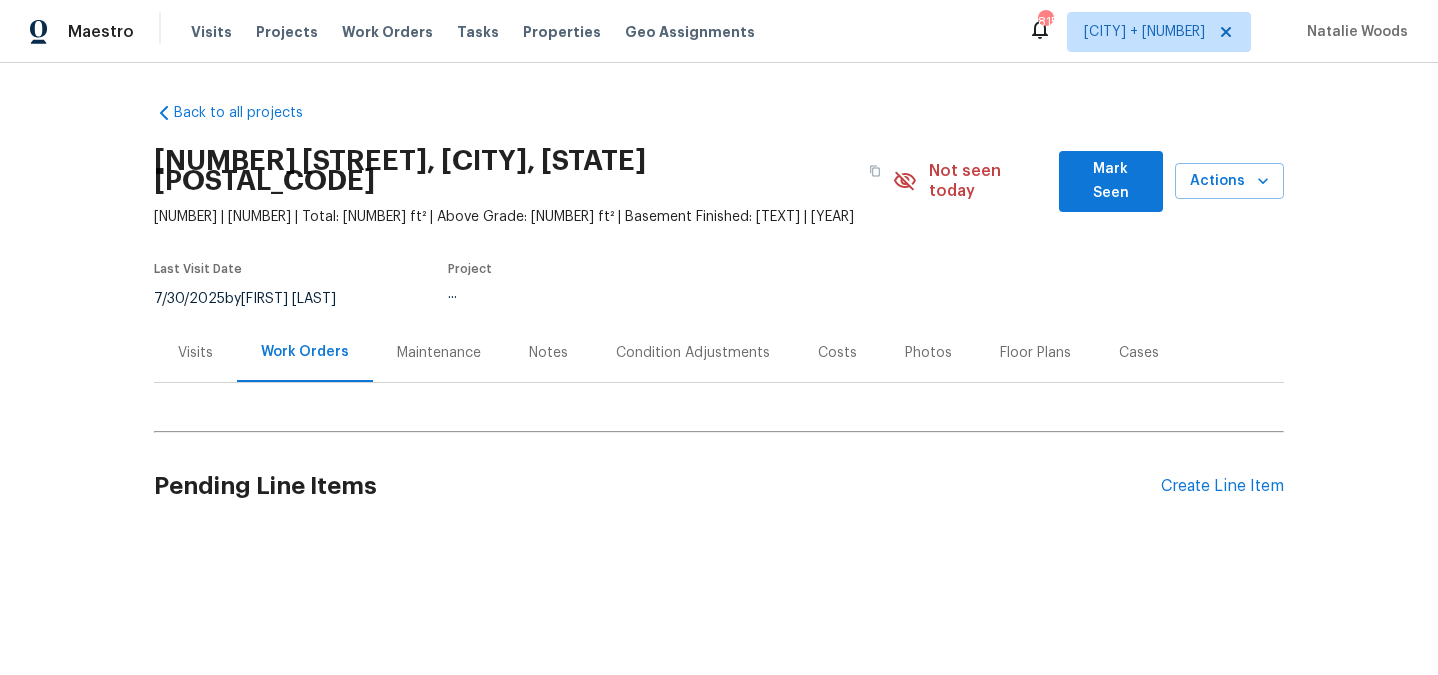 scroll, scrollTop: 0, scrollLeft: 0, axis: both 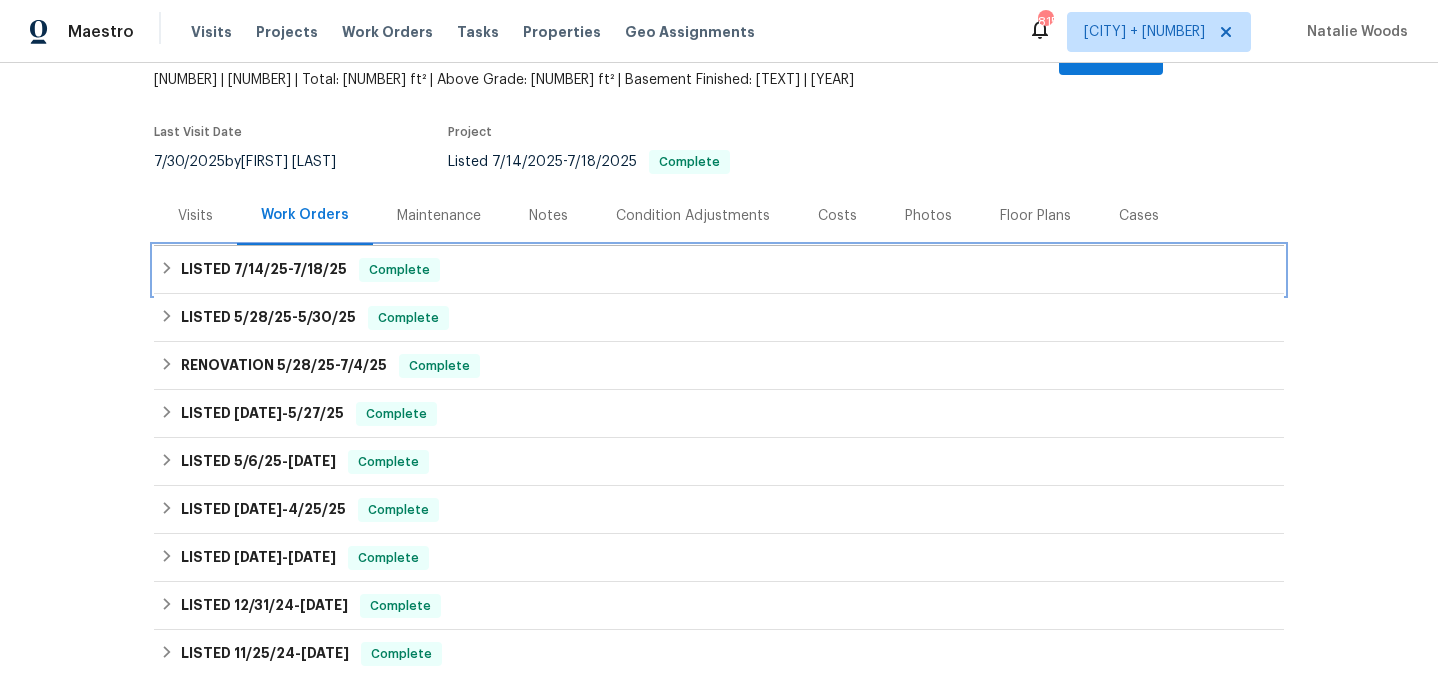 click on "LISTED   7/14/25  -  7/18/25" at bounding box center (264, 270) 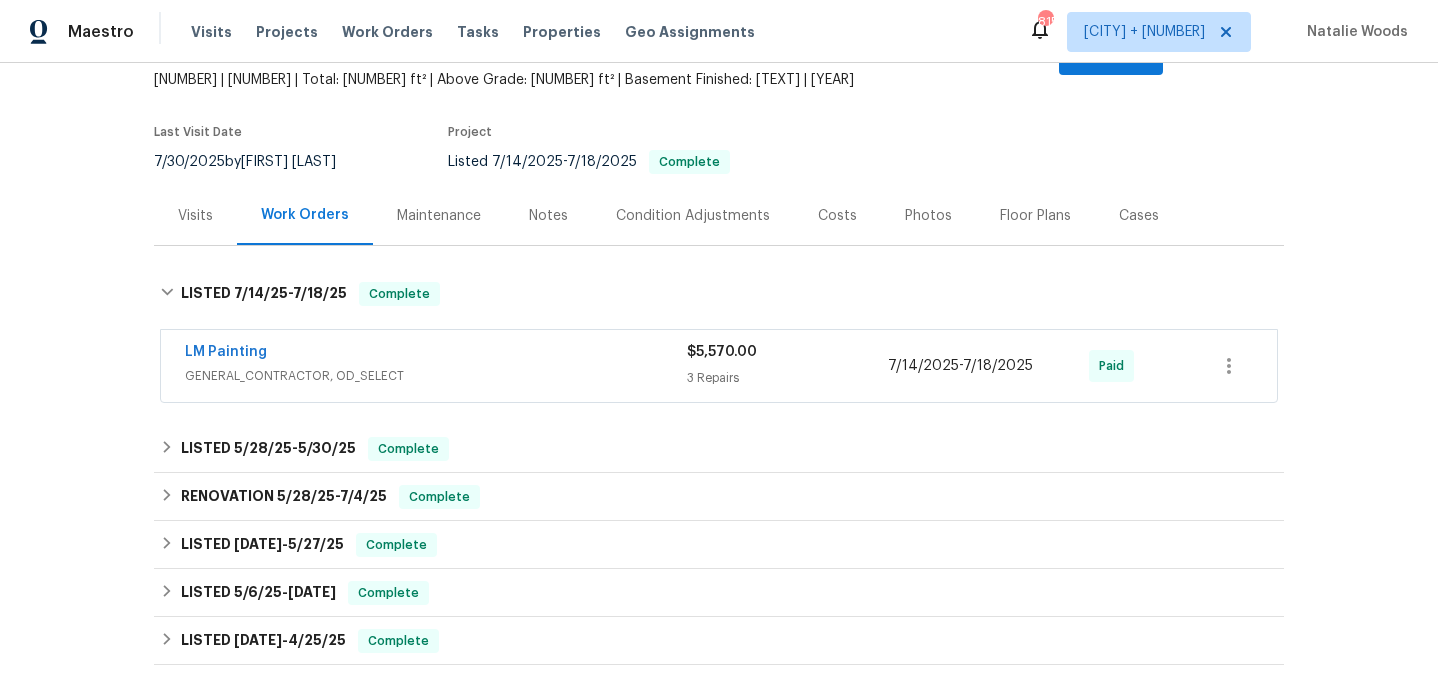 click on "LM Painting" at bounding box center [436, 354] 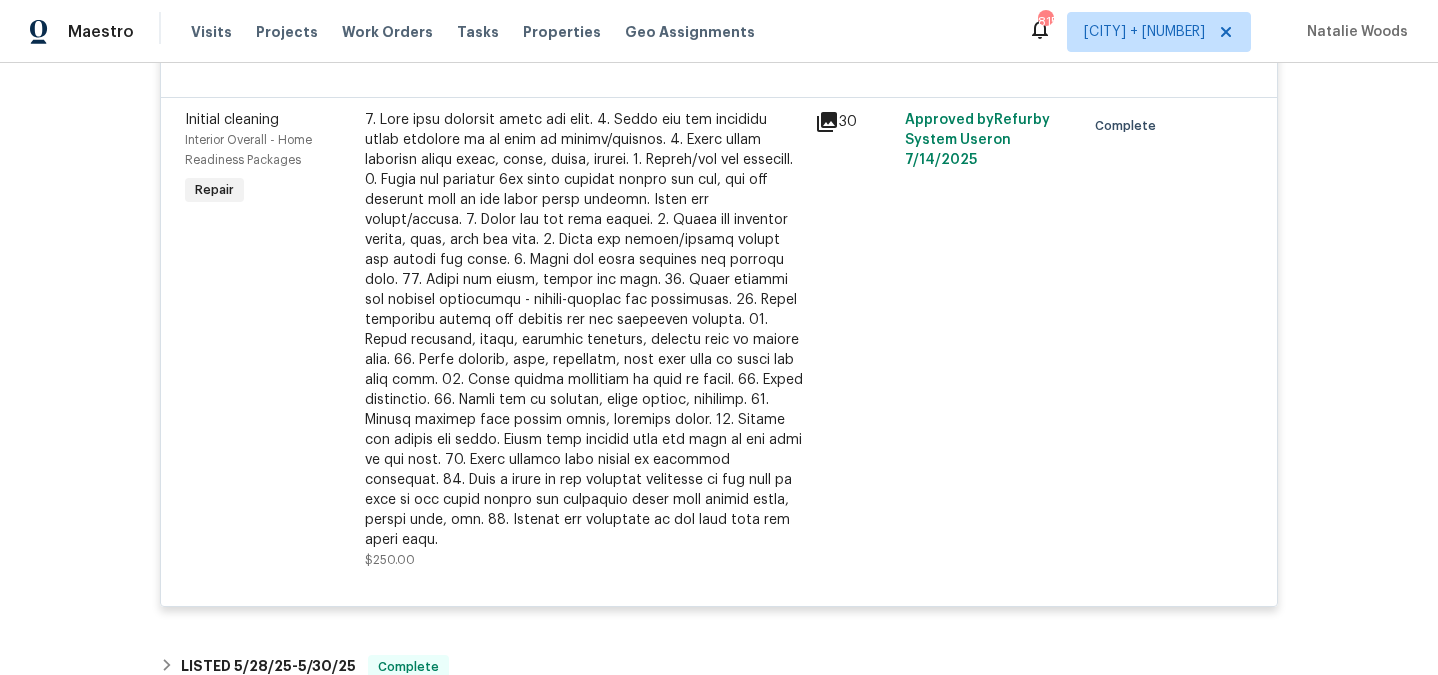 scroll, scrollTop: 843, scrollLeft: 0, axis: vertical 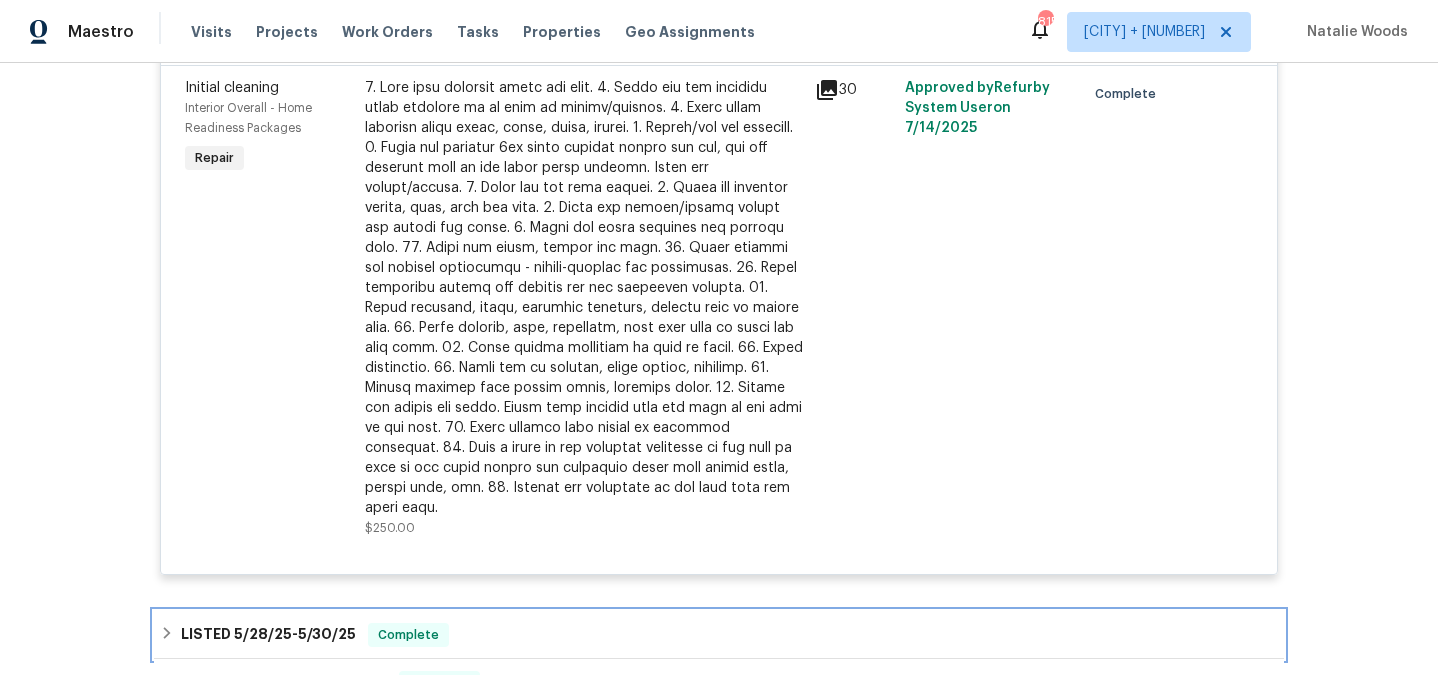 click on "5/28/25" at bounding box center [263, 634] 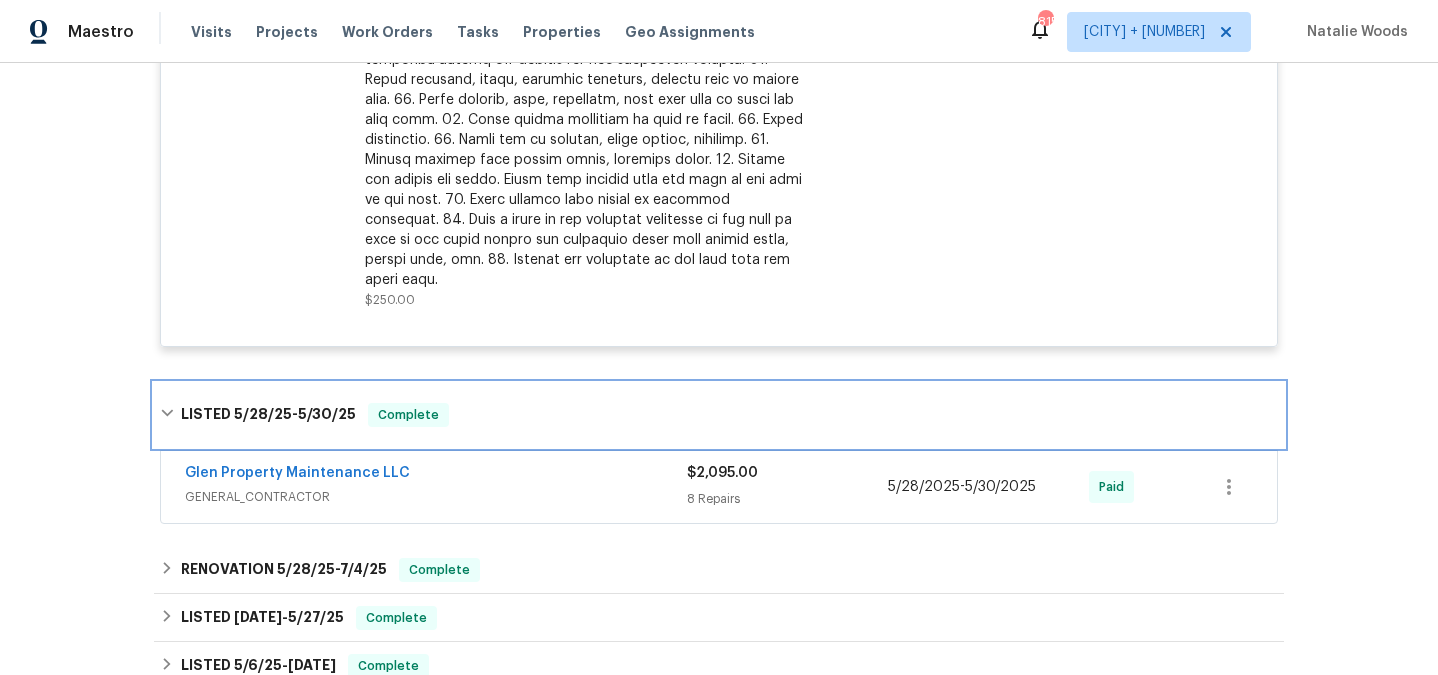 scroll, scrollTop: 1156, scrollLeft: 0, axis: vertical 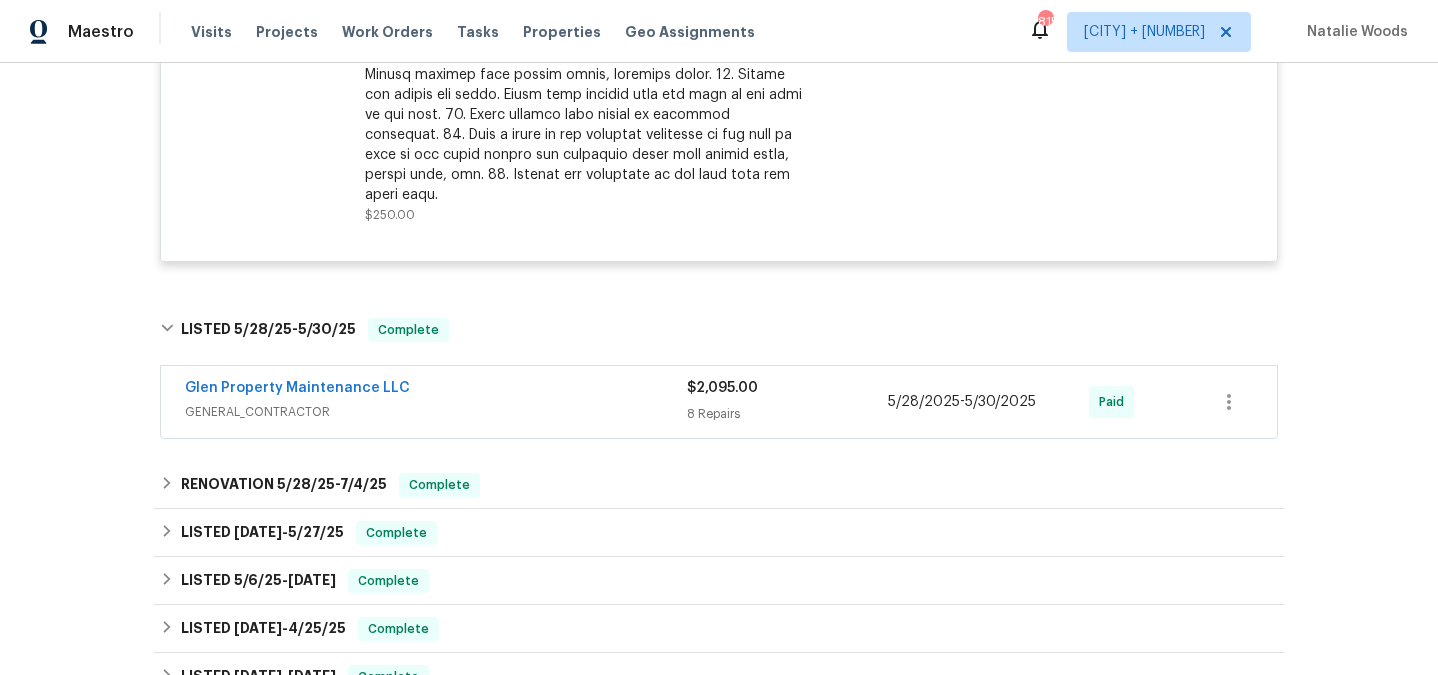 click on "GENERAL_CONTRACTOR" at bounding box center [436, 412] 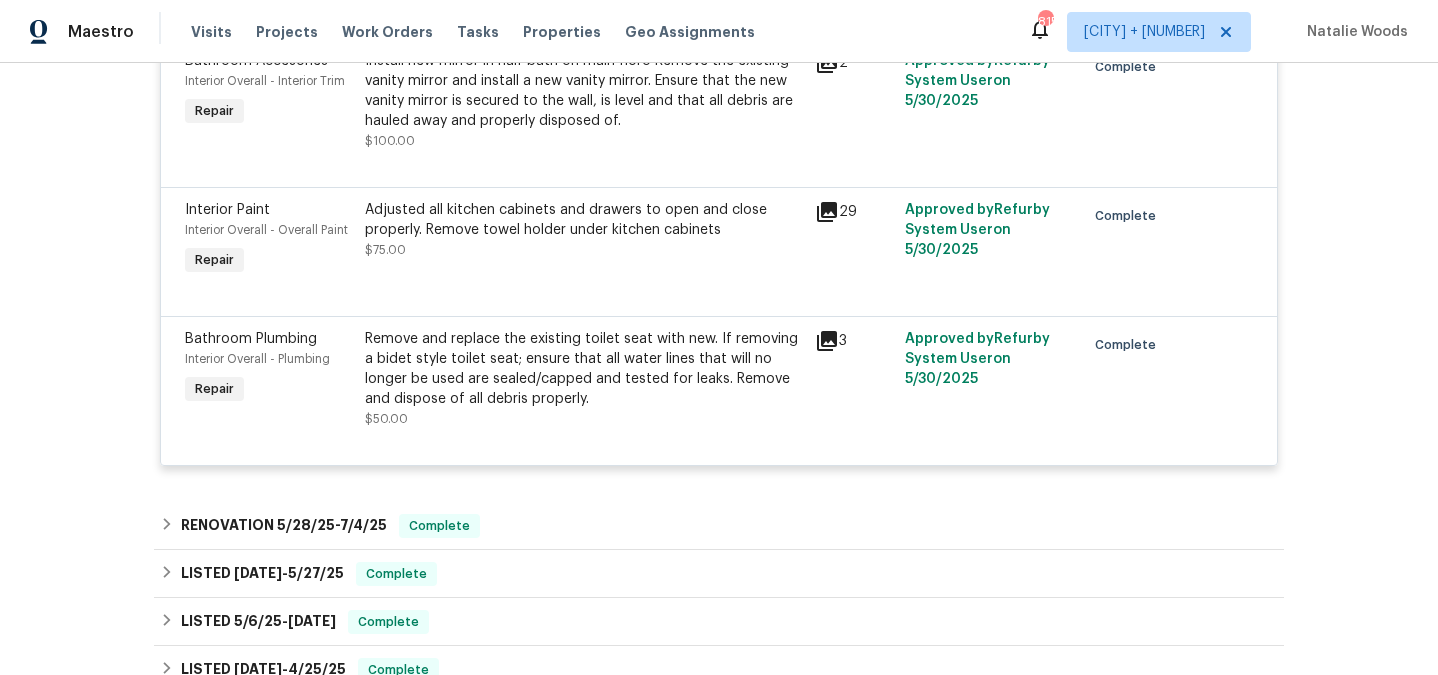 scroll, scrollTop: 2577, scrollLeft: 0, axis: vertical 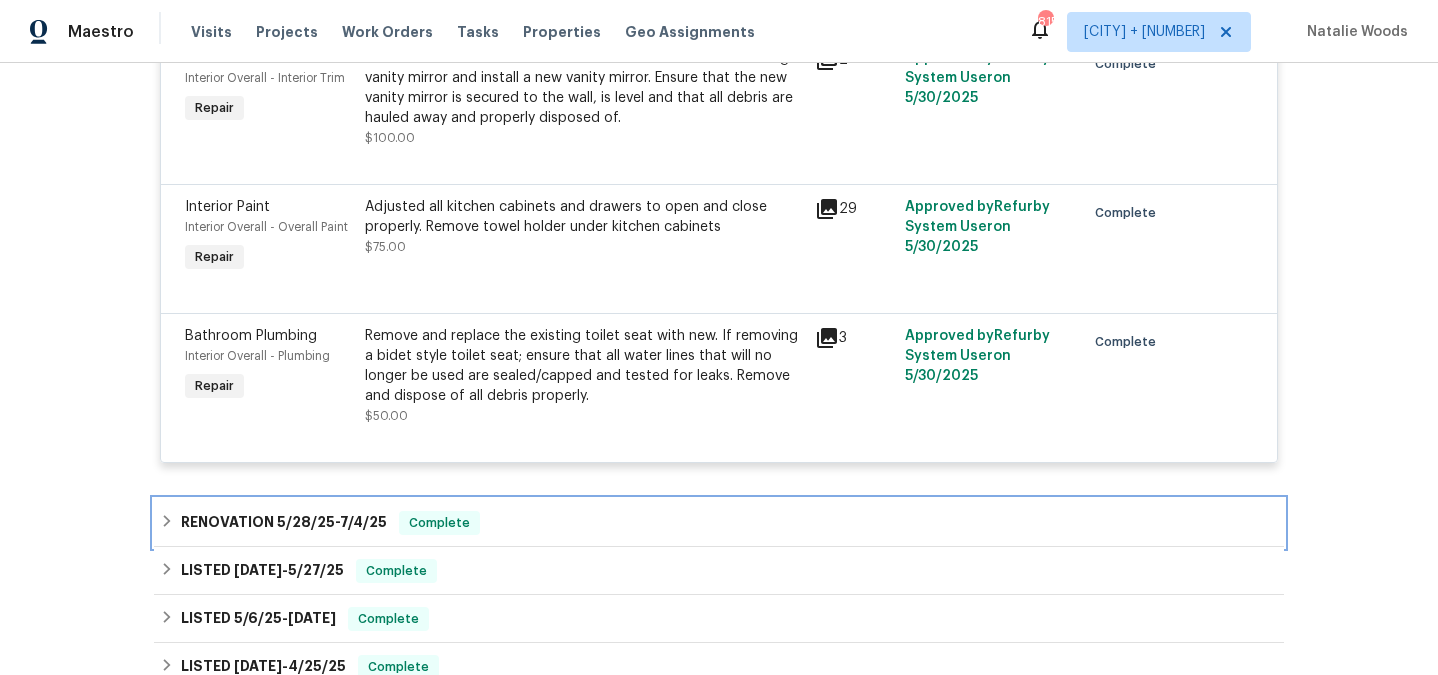 click on "5/28/25" at bounding box center (306, 522) 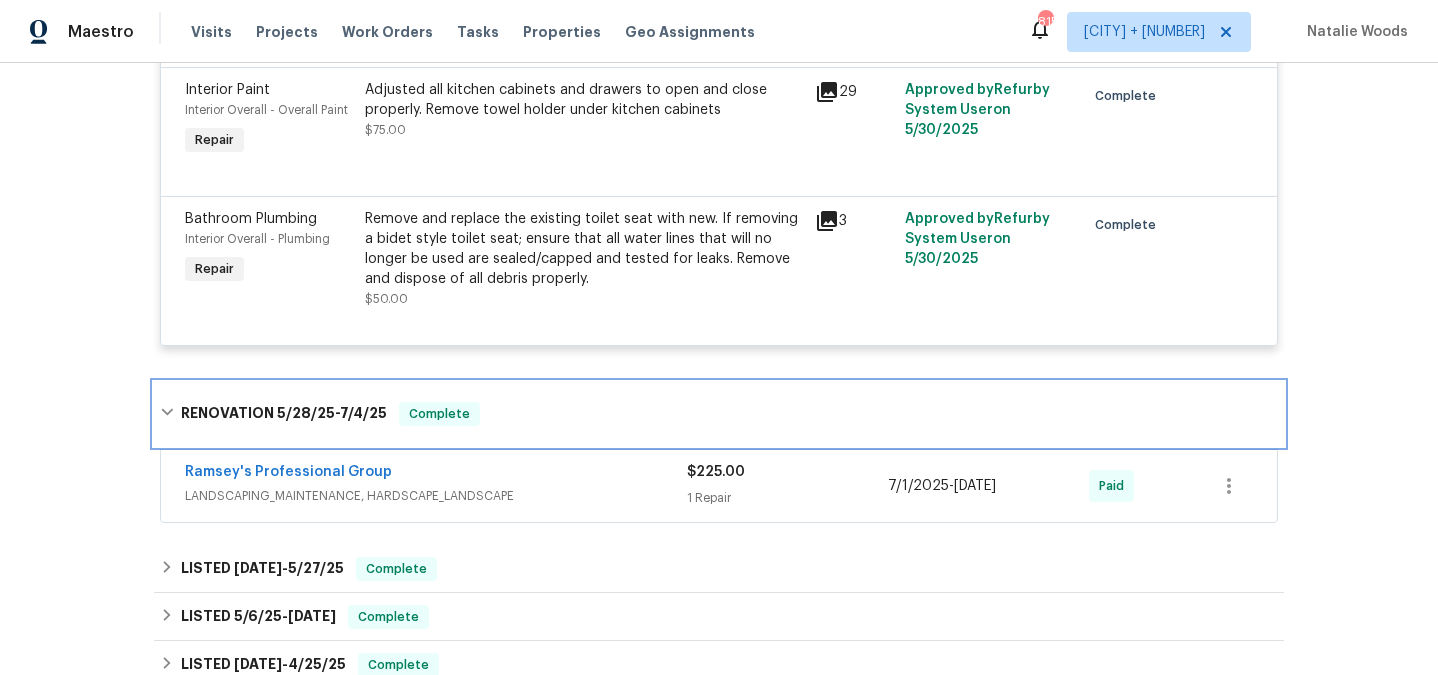 scroll, scrollTop: 2709, scrollLeft: 0, axis: vertical 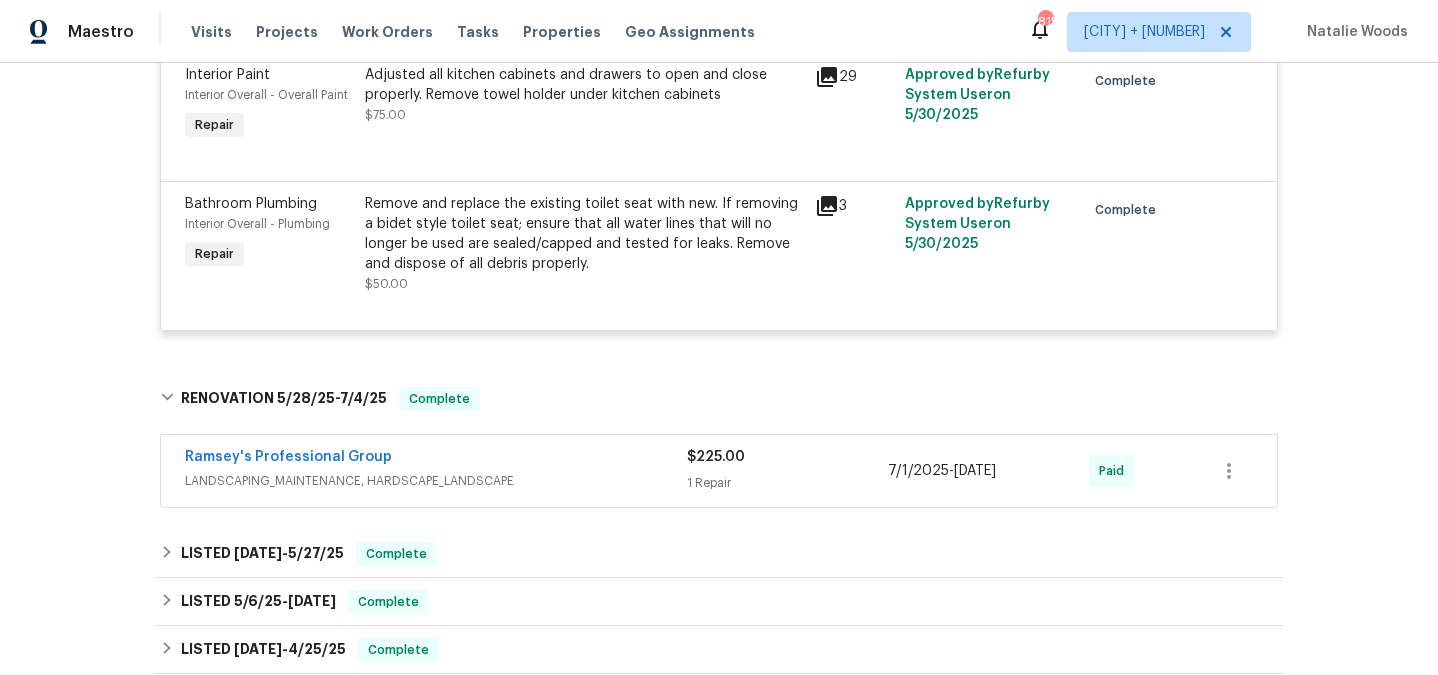 click on "LANDSCAPING_MAINTENANCE, HARDSCAPE_LANDSCAPE" at bounding box center [436, 481] 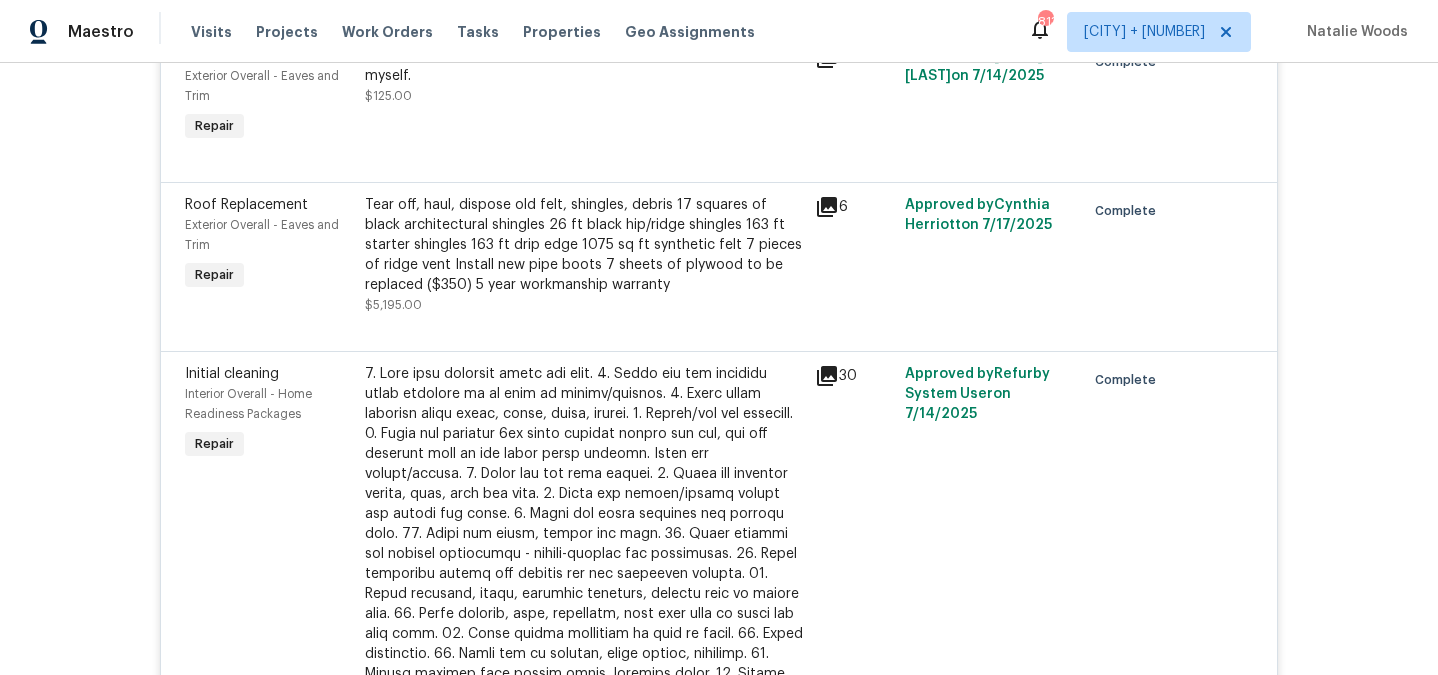 scroll, scrollTop: 0, scrollLeft: 0, axis: both 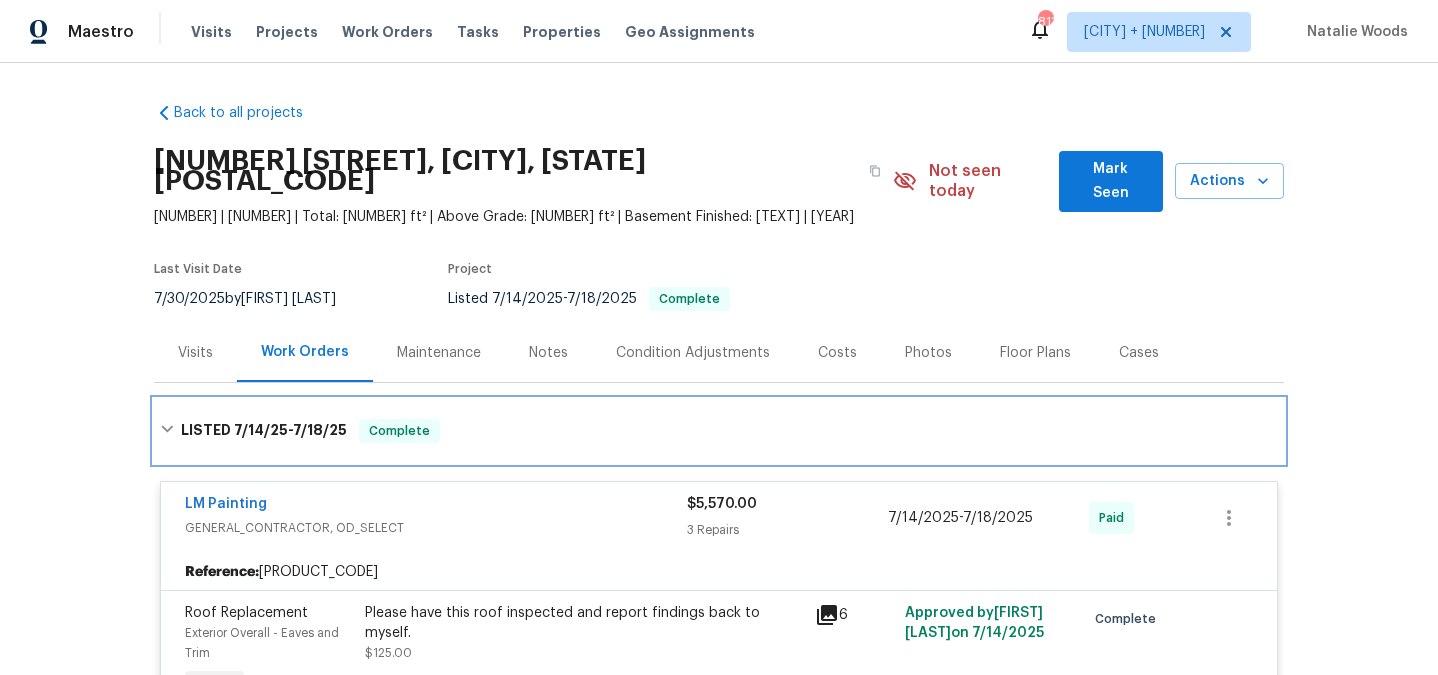 click on "7/14/25" at bounding box center [261, 430] 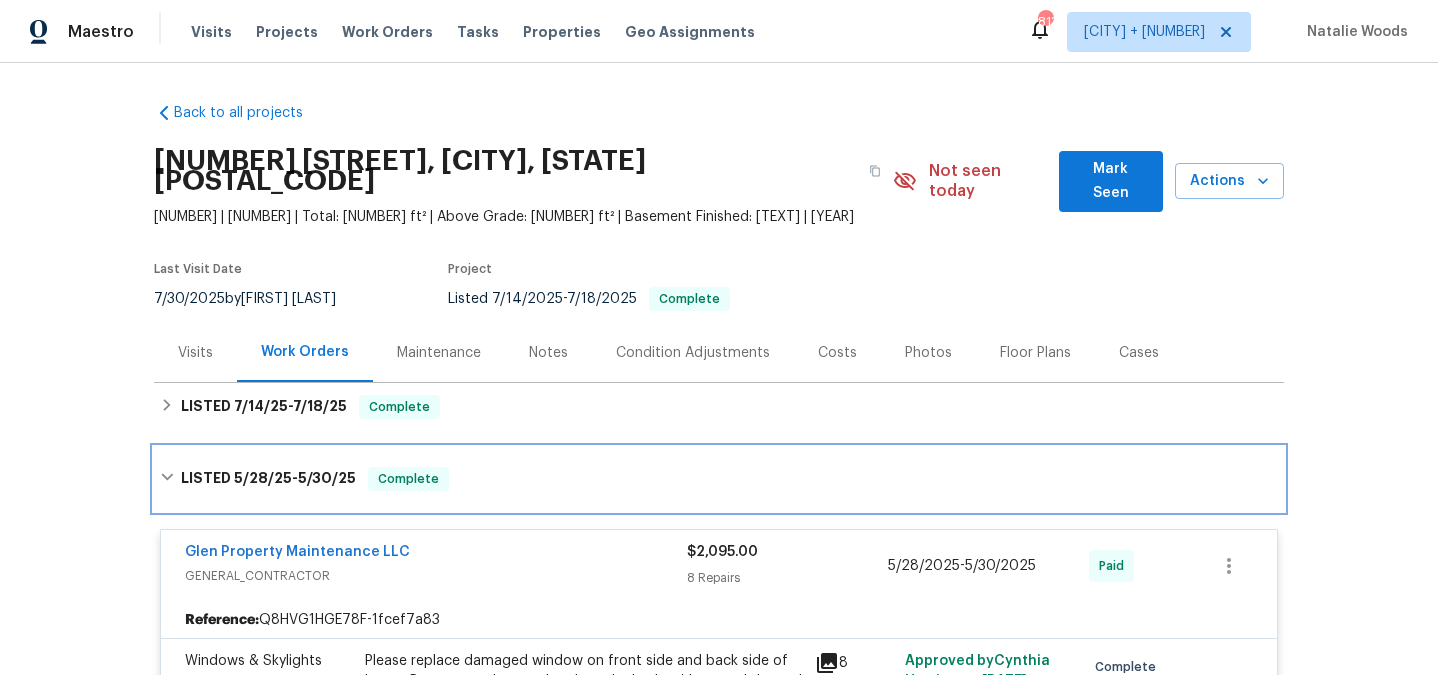 click on "5/28/25" at bounding box center [263, 478] 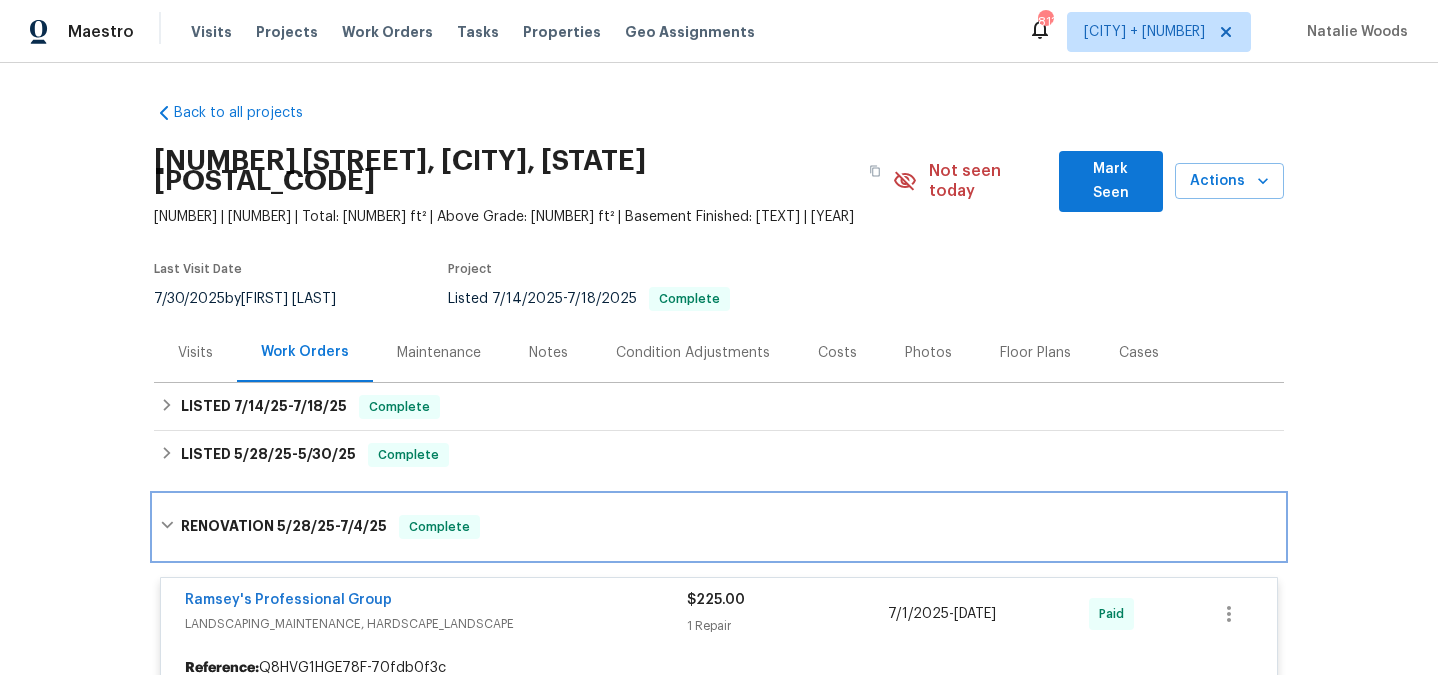 click on "RENOVATION   5/28/25  -  7/4/25" at bounding box center [284, 527] 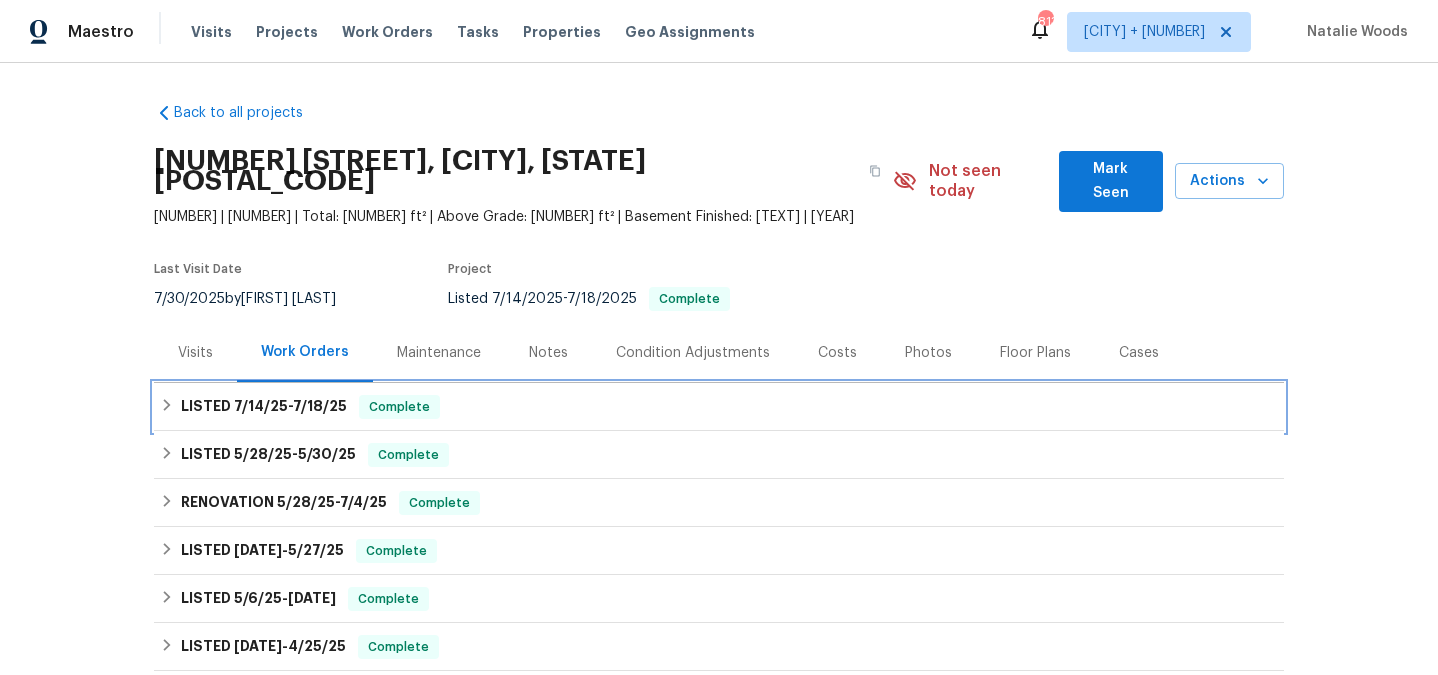 click on "7/14/25" at bounding box center [261, 406] 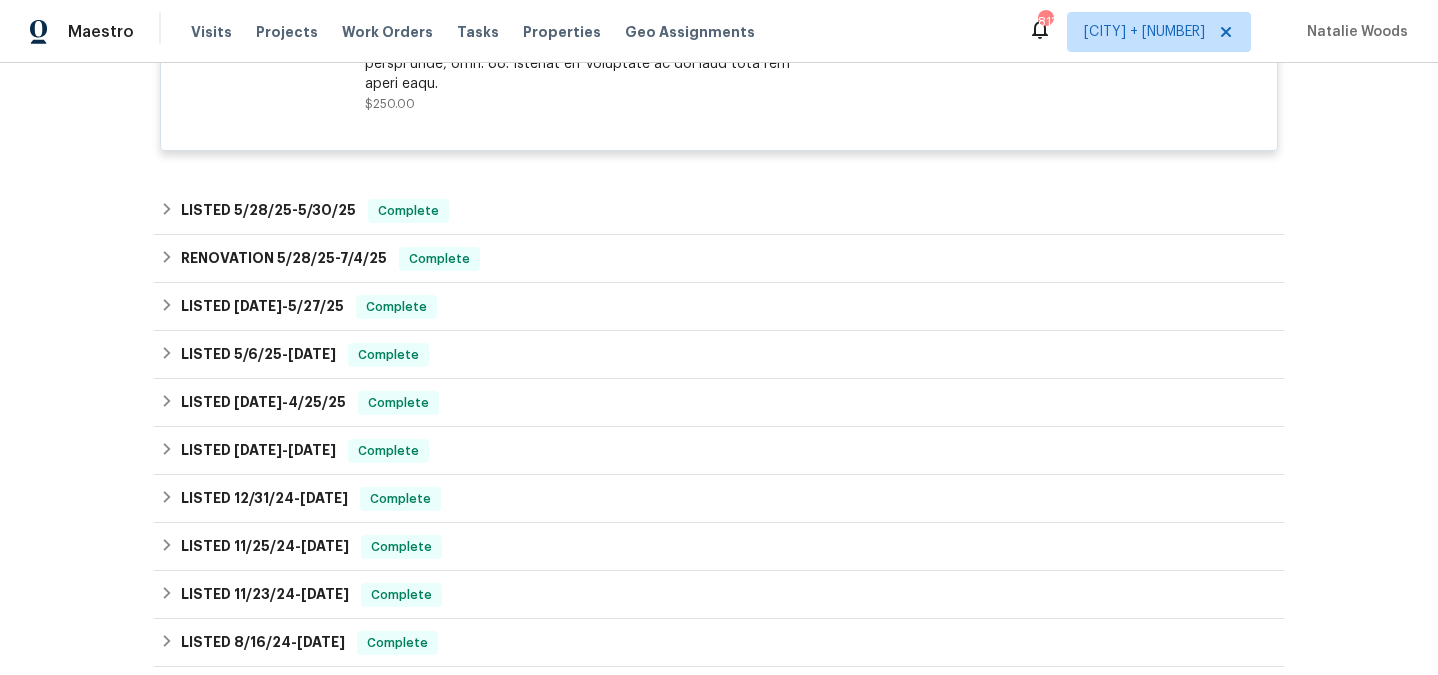 scroll, scrollTop: 1767, scrollLeft: 0, axis: vertical 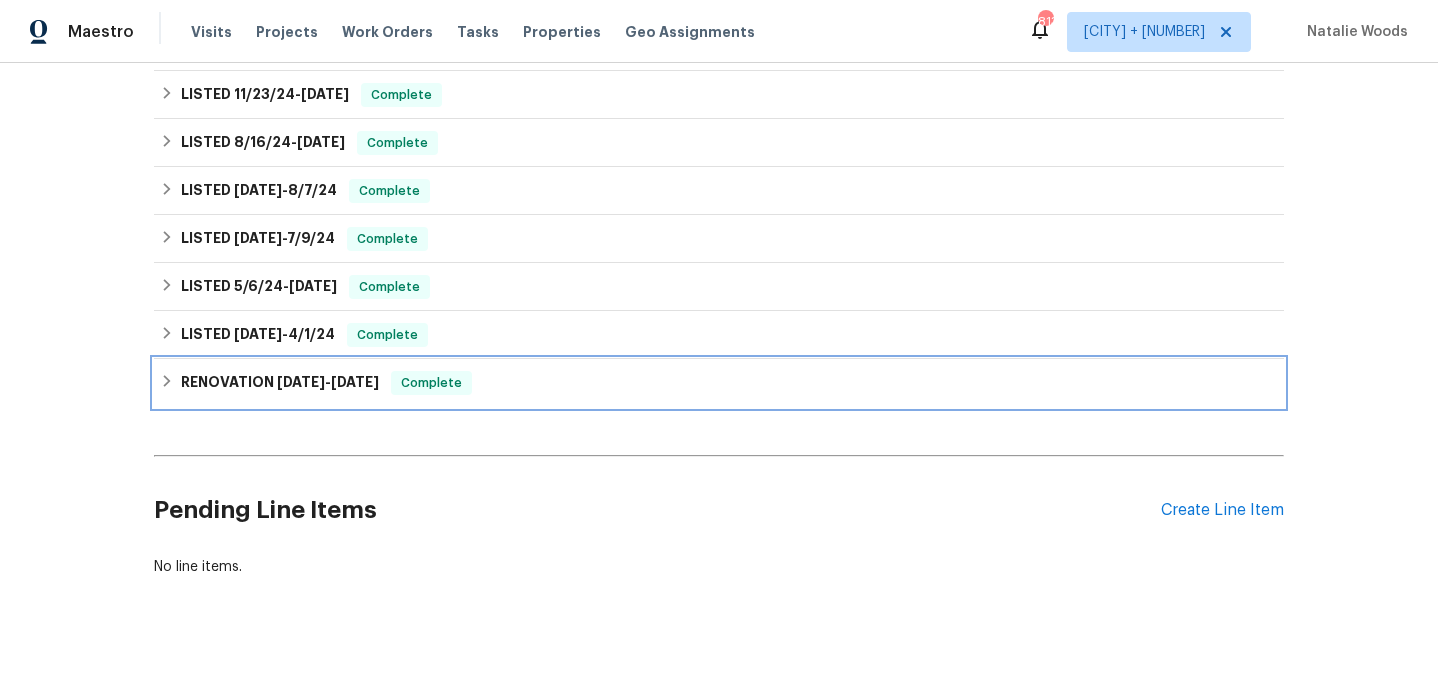 click on "RENOVATION   12/15/23  -  1/5/24" at bounding box center [280, 383] 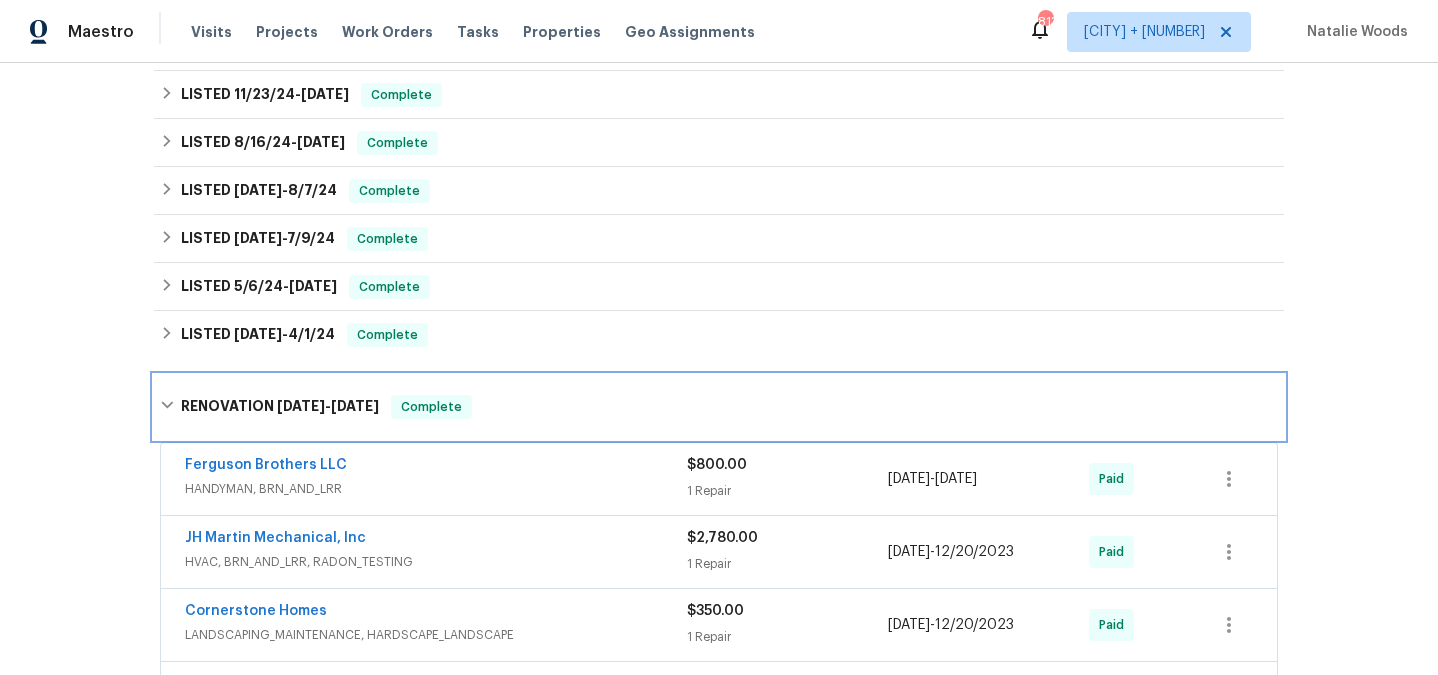 scroll, scrollTop: 2014, scrollLeft: 0, axis: vertical 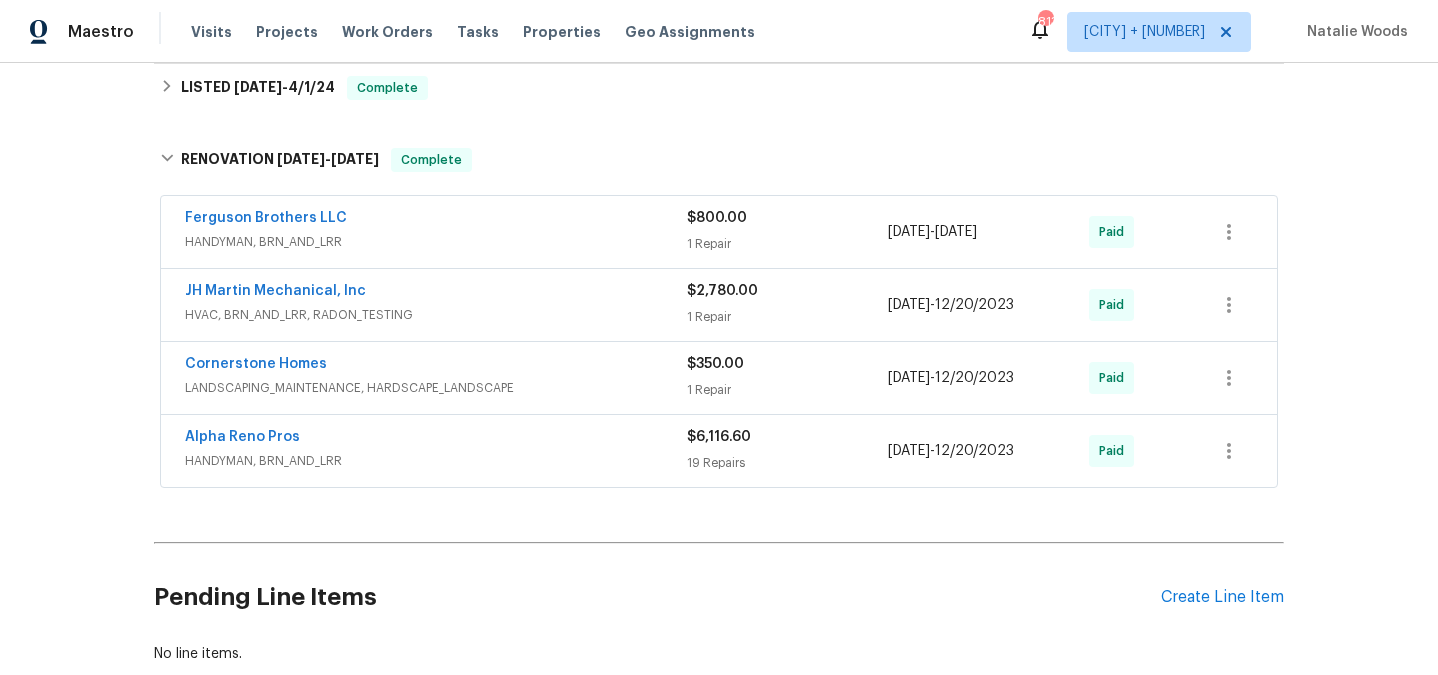 click on "HANDYMAN, BRN_AND_LRR" at bounding box center (436, 461) 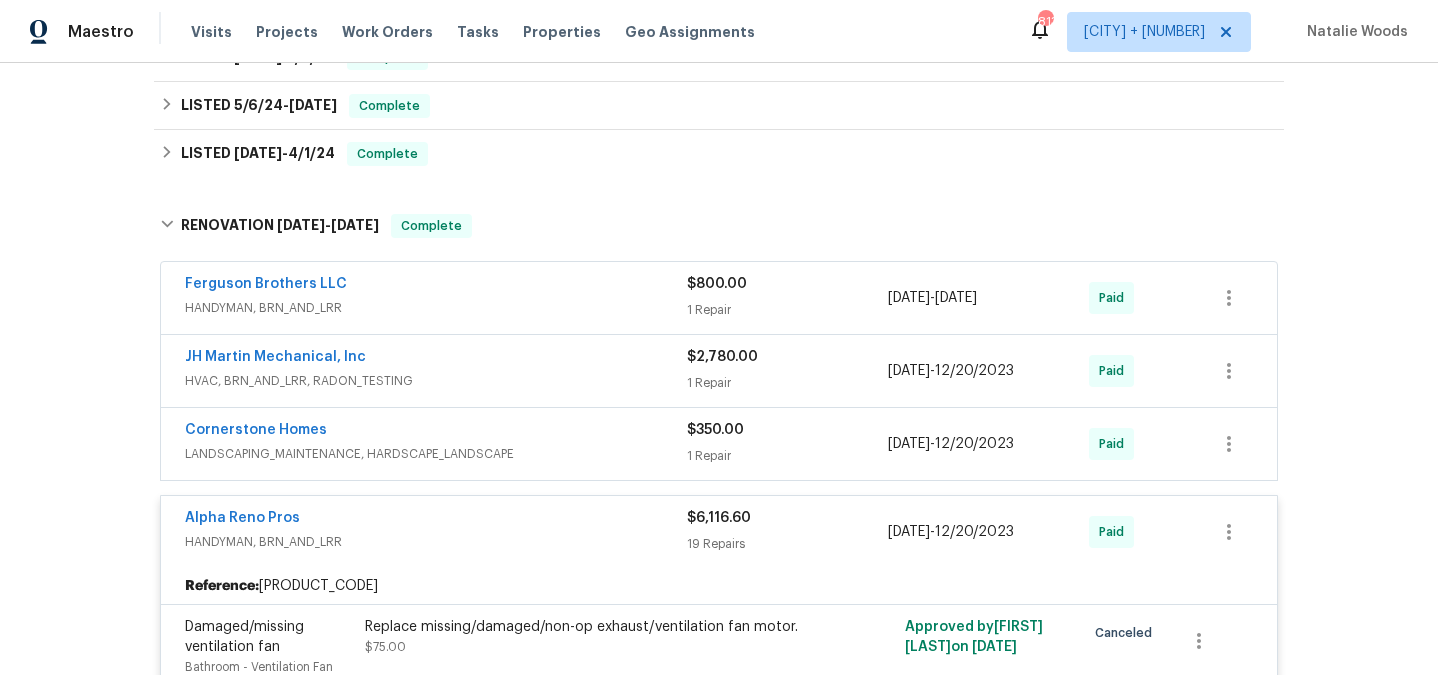 scroll, scrollTop: 1949, scrollLeft: 0, axis: vertical 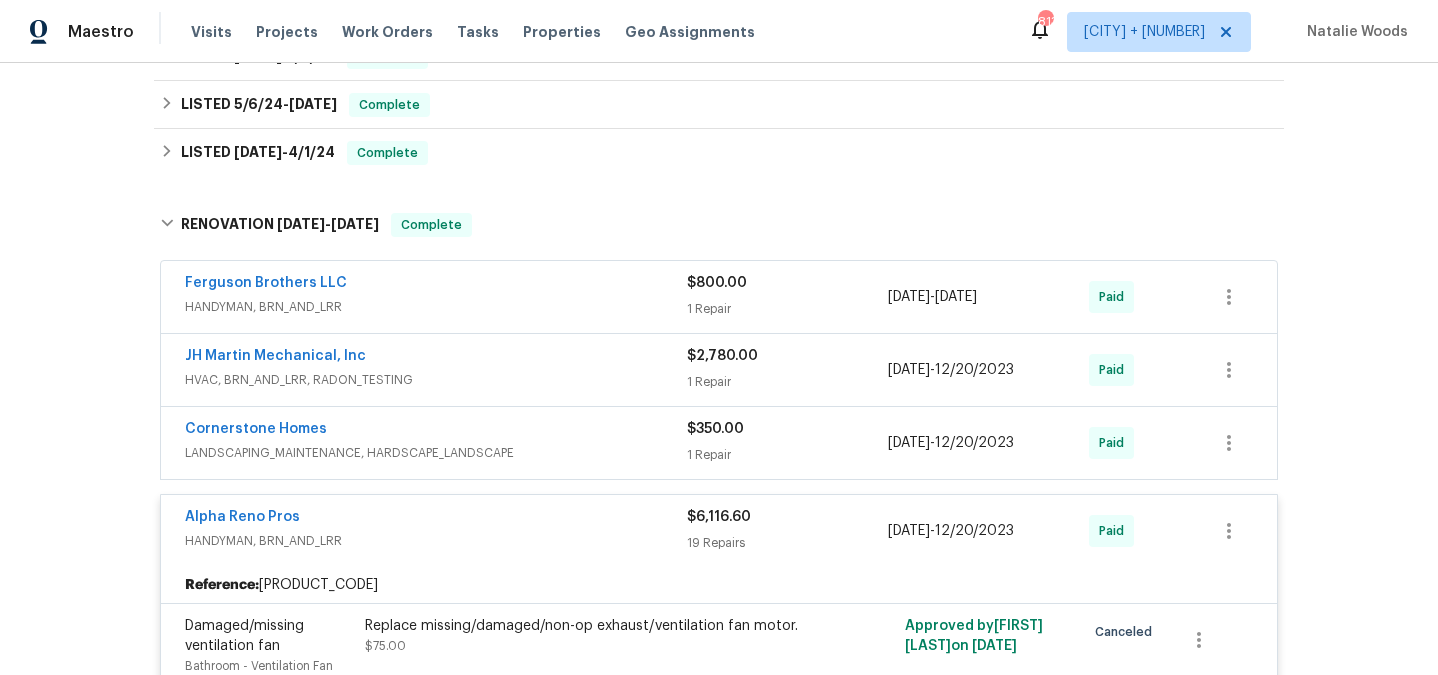 click on "LANDSCAPING_MAINTENANCE, HARDSCAPE_LANDSCAPE" at bounding box center [436, 453] 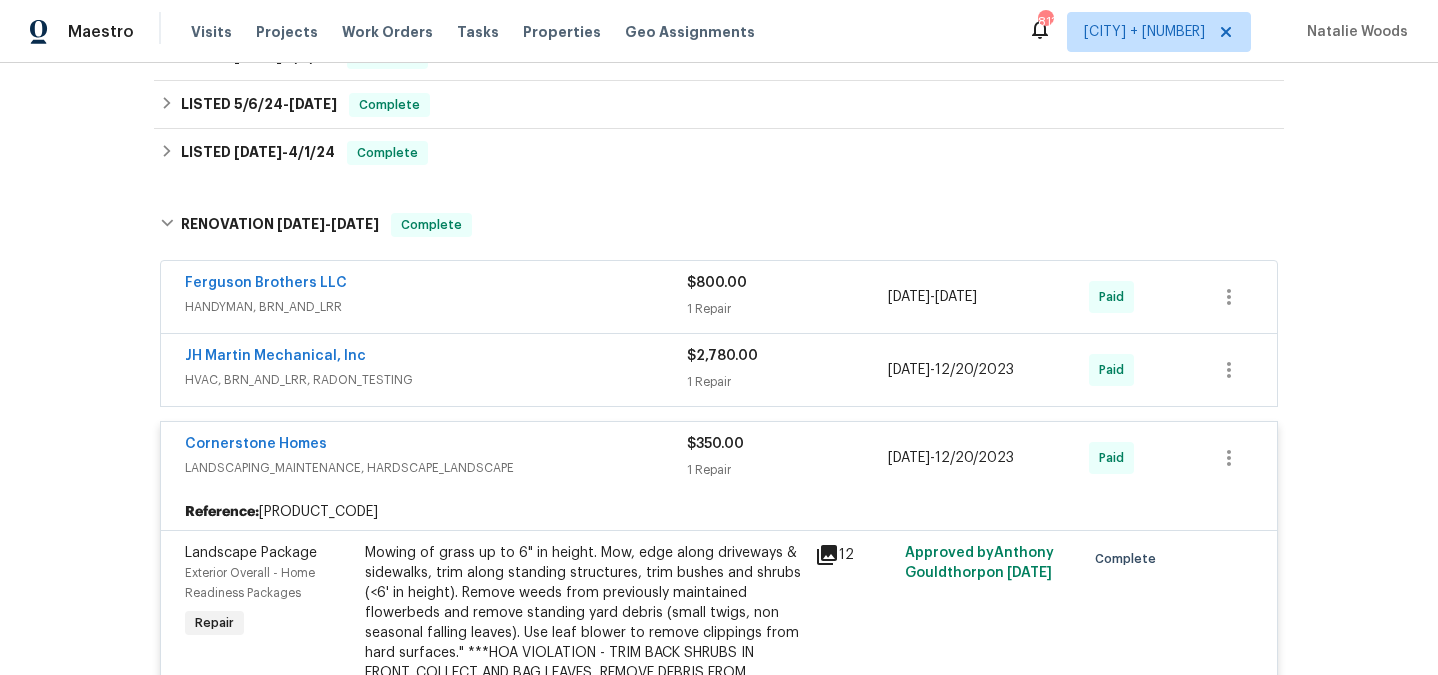 click on "HVAC, BRN_AND_LRR, RADON_TESTING" at bounding box center [436, 380] 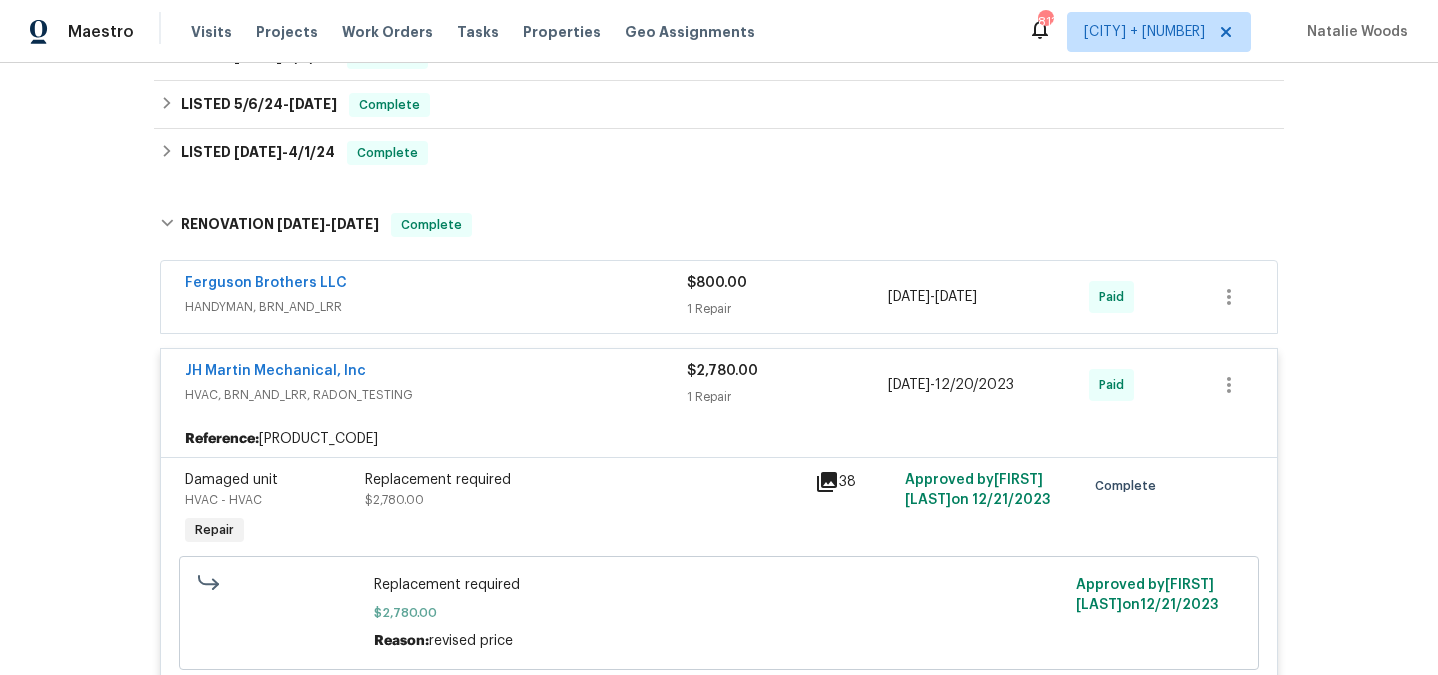 click on "Ferguson Brothers LLC" at bounding box center (436, 285) 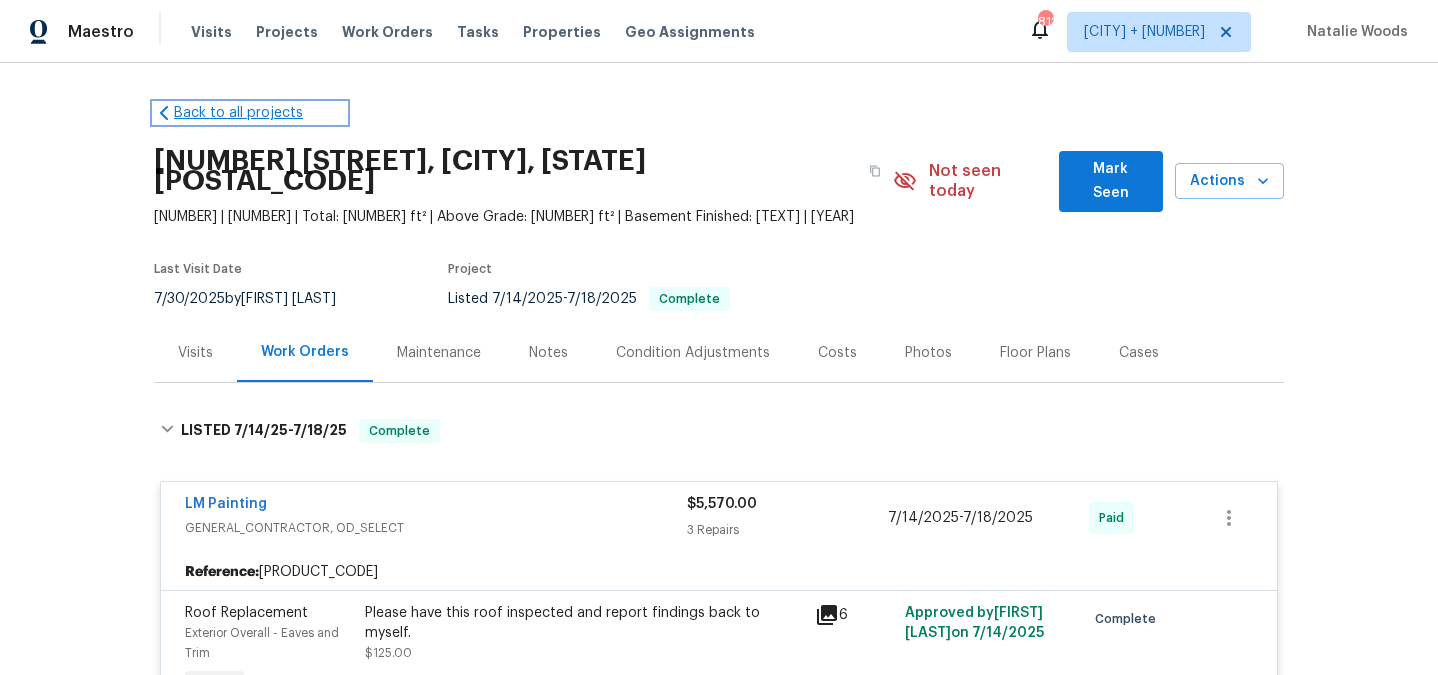click on "Back to all projects" at bounding box center (250, 113) 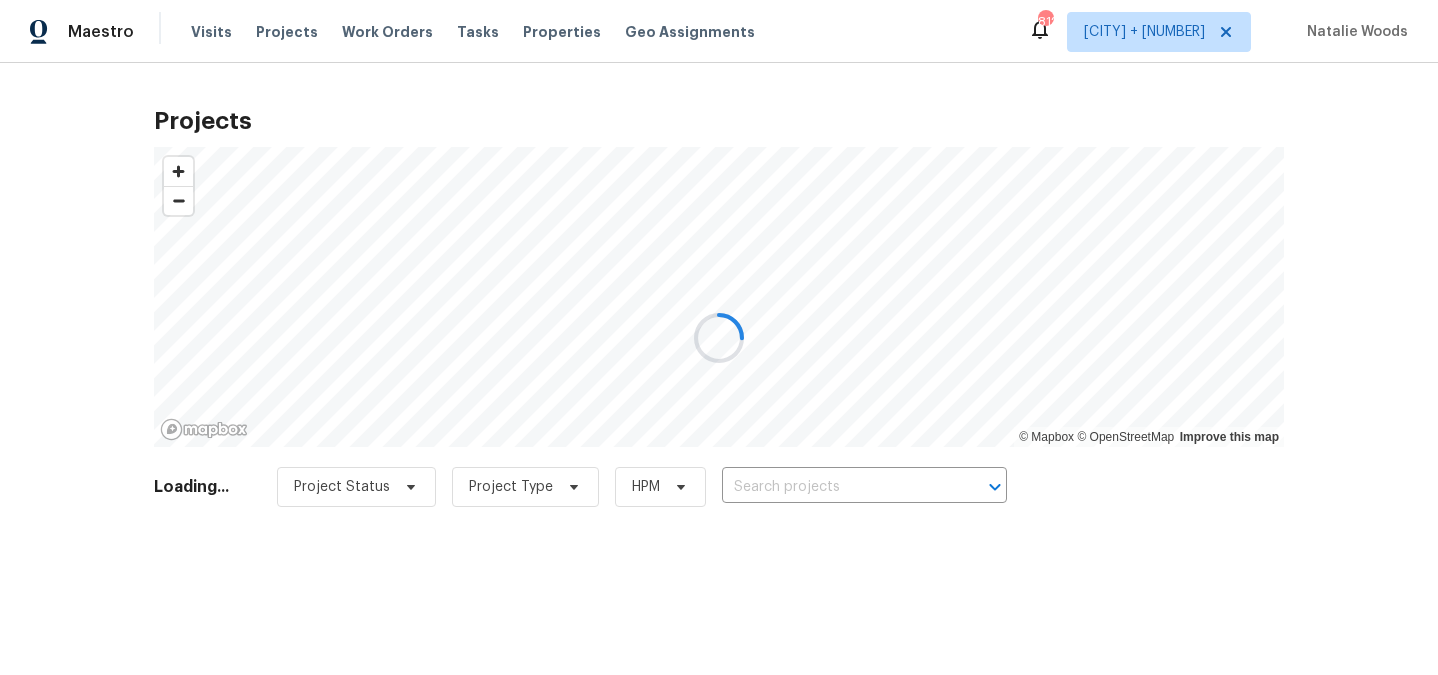 click at bounding box center [719, 337] 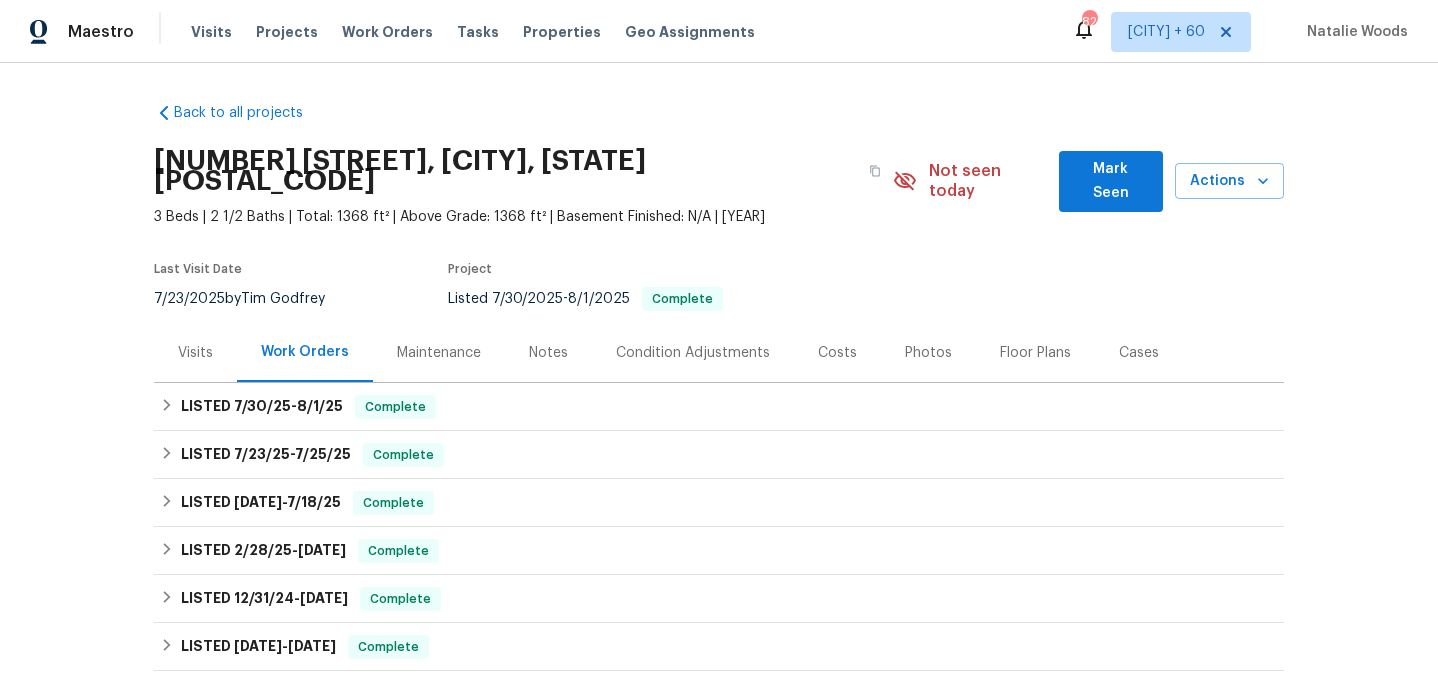 scroll, scrollTop: 0, scrollLeft: 0, axis: both 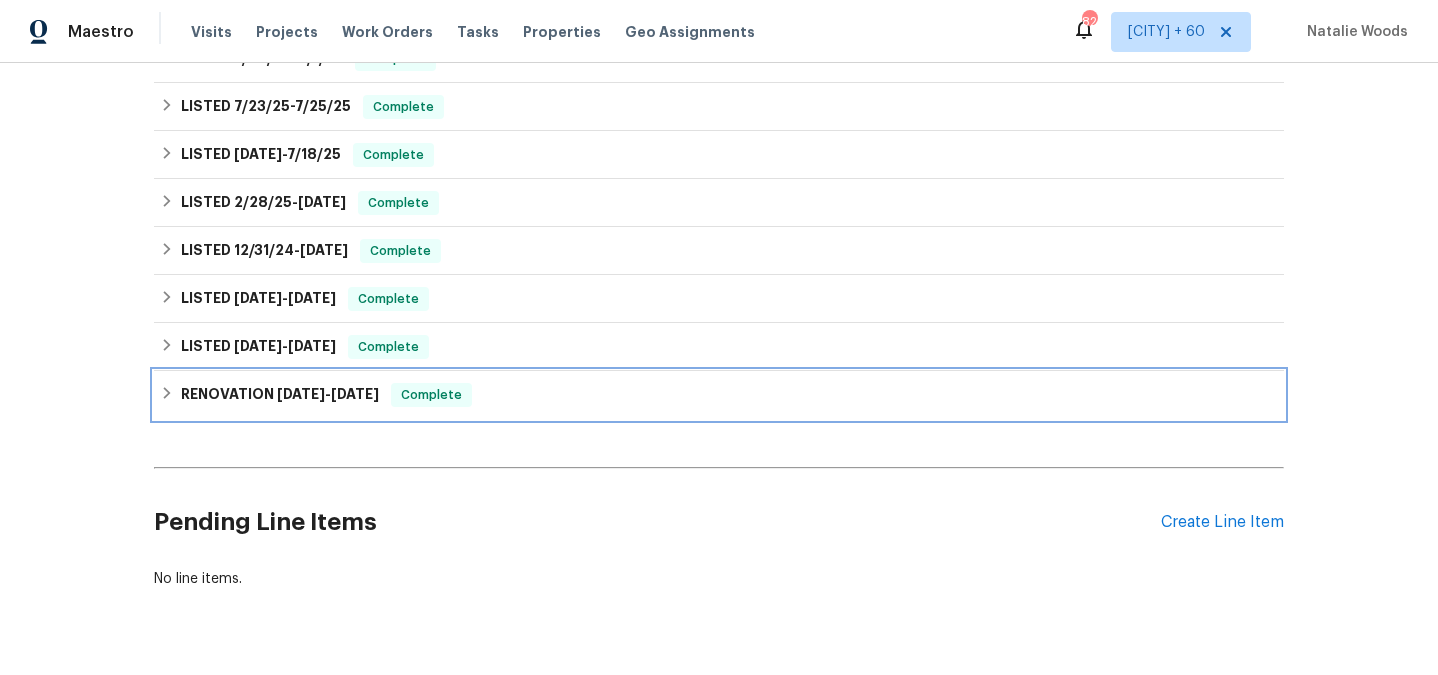 click on "12/26/23" at bounding box center (301, 394) 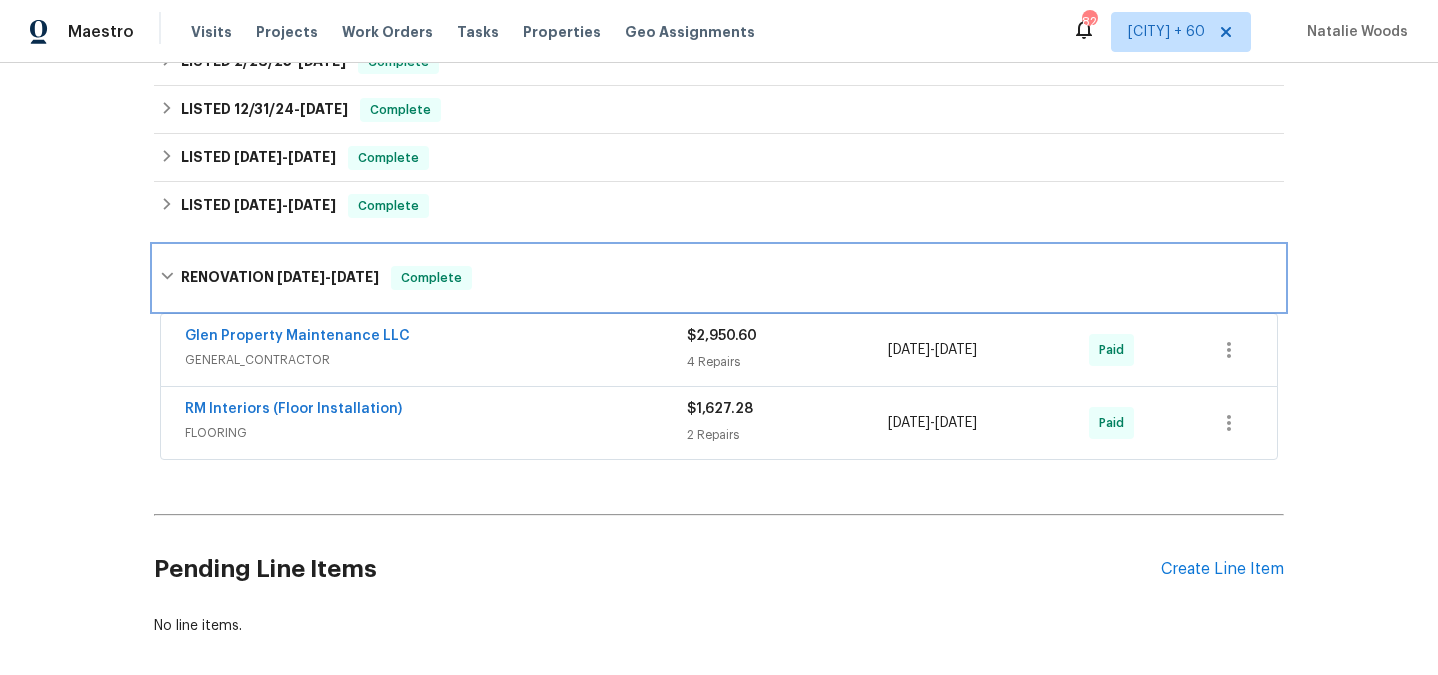scroll, scrollTop: 490, scrollLeft: 0, axis: vertical 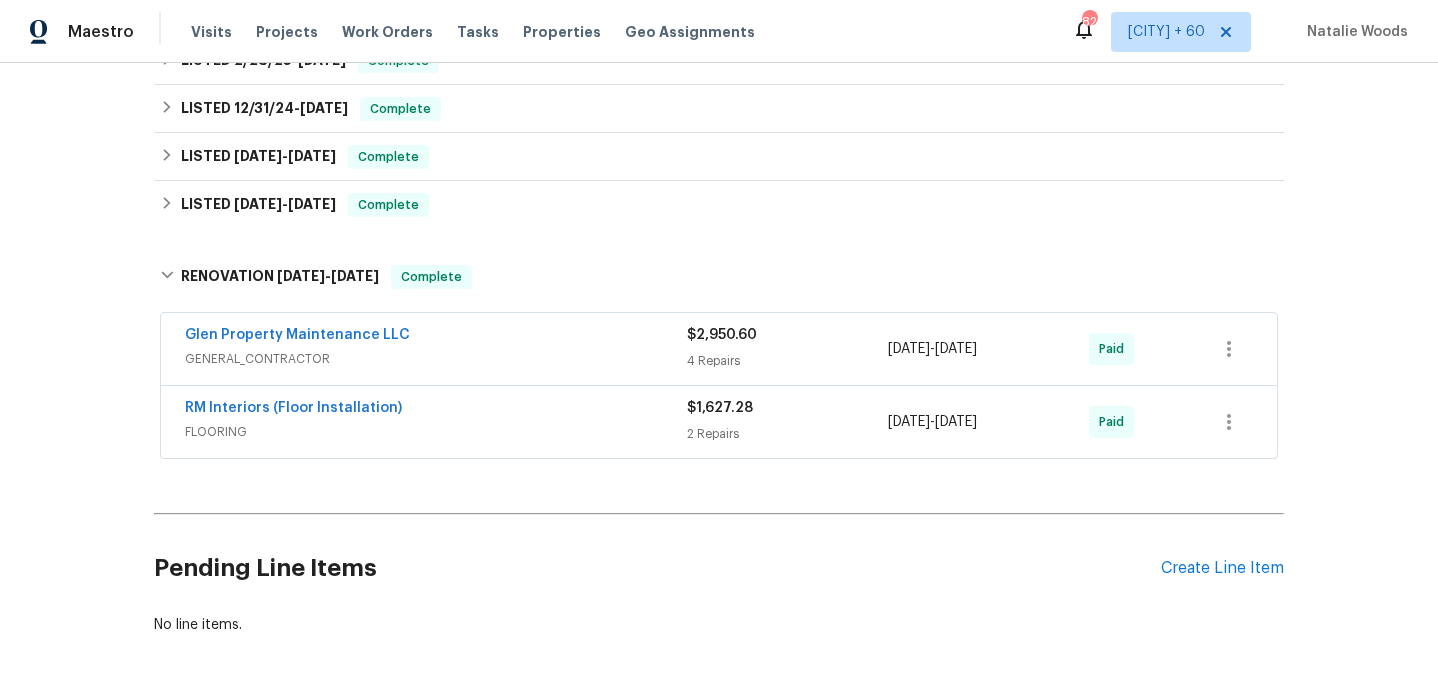 click on "GENERAL_CONTRACTOR" at bounding box center [436, 359] 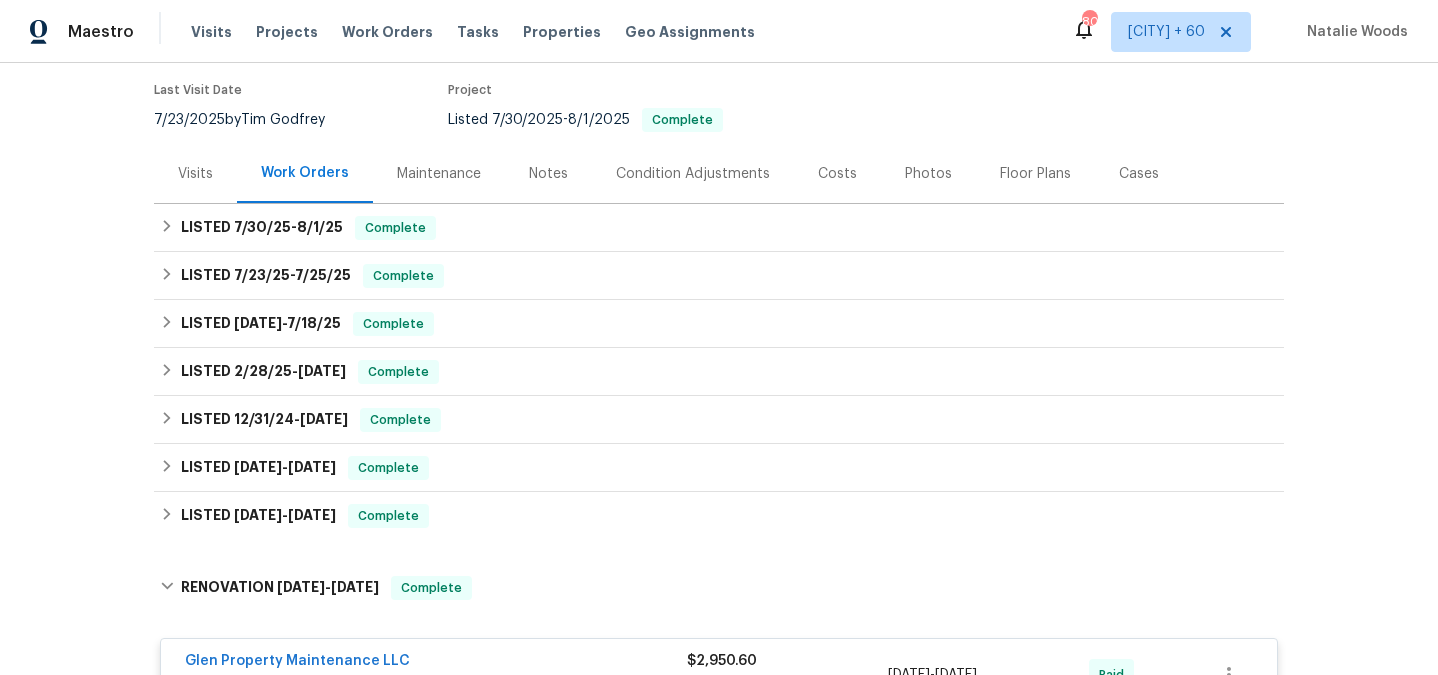scroll, scrollTop: 185, scrollLeft: 0, axis: vertical 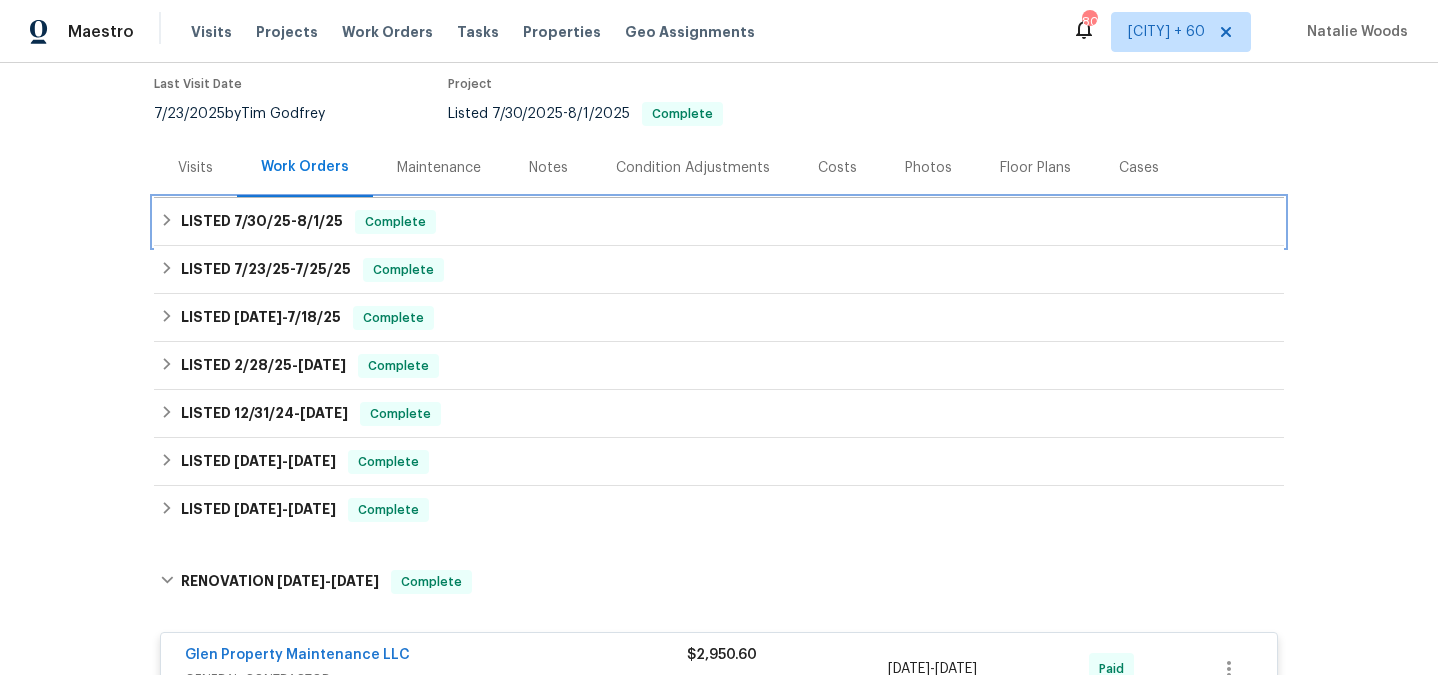 click on "7/30/25" at bounding box center (262, 221) 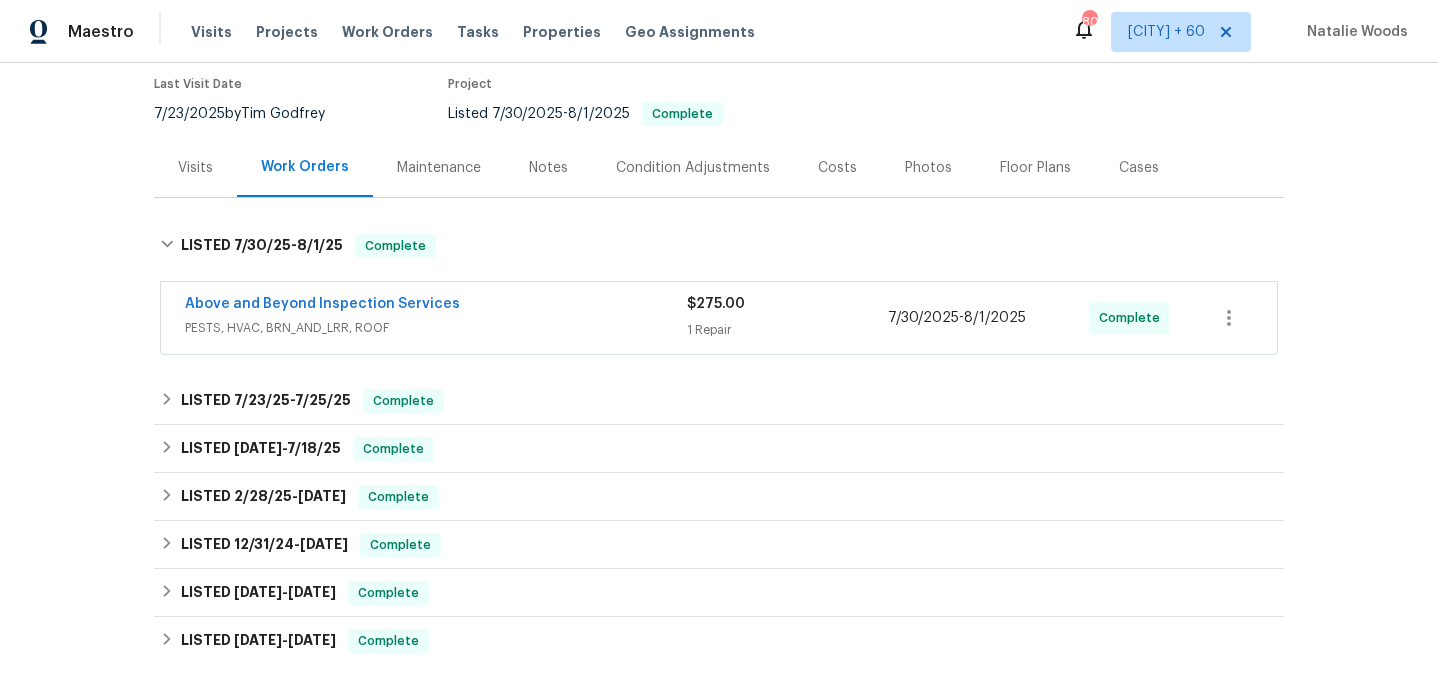 click on "PESTS, HVAC, BRN_AND_LRR, ROOF" at bounding box center [436, 328] 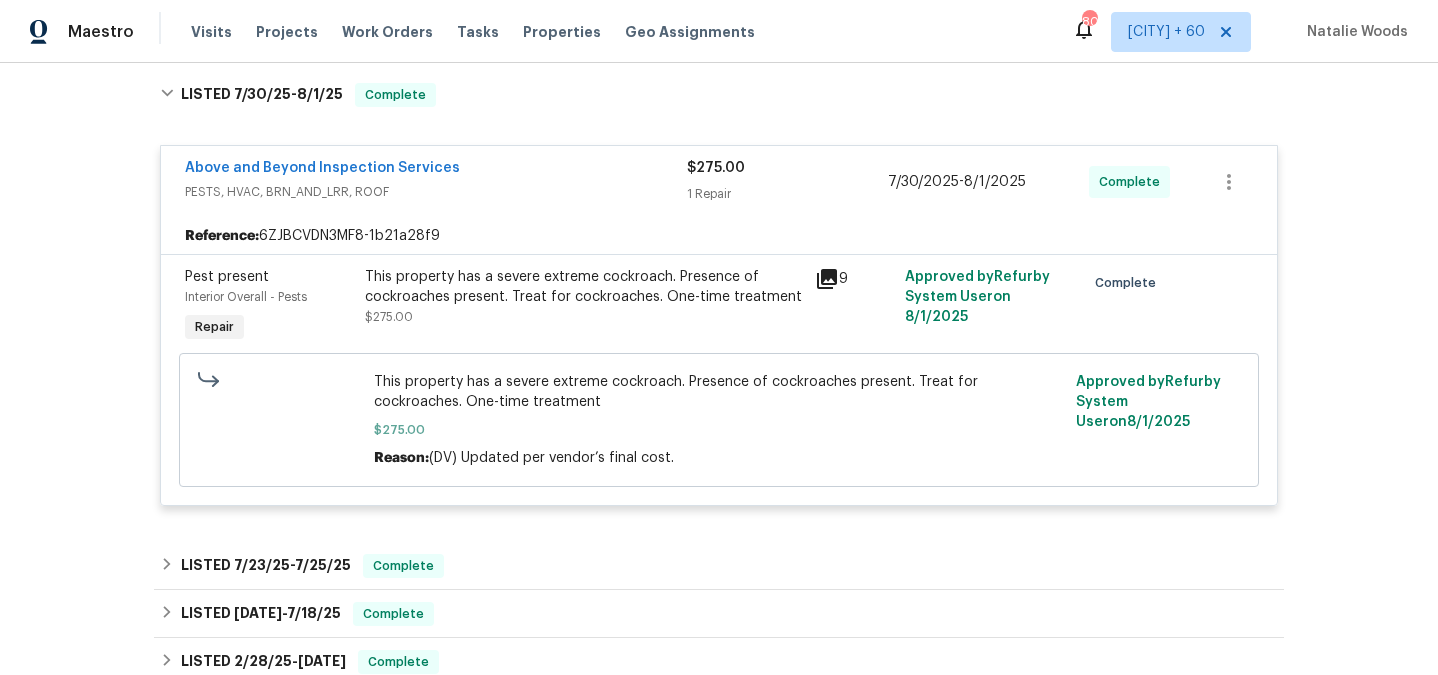 scroll, scrollTop: 344, scrollLeft: 0, axis: vertical 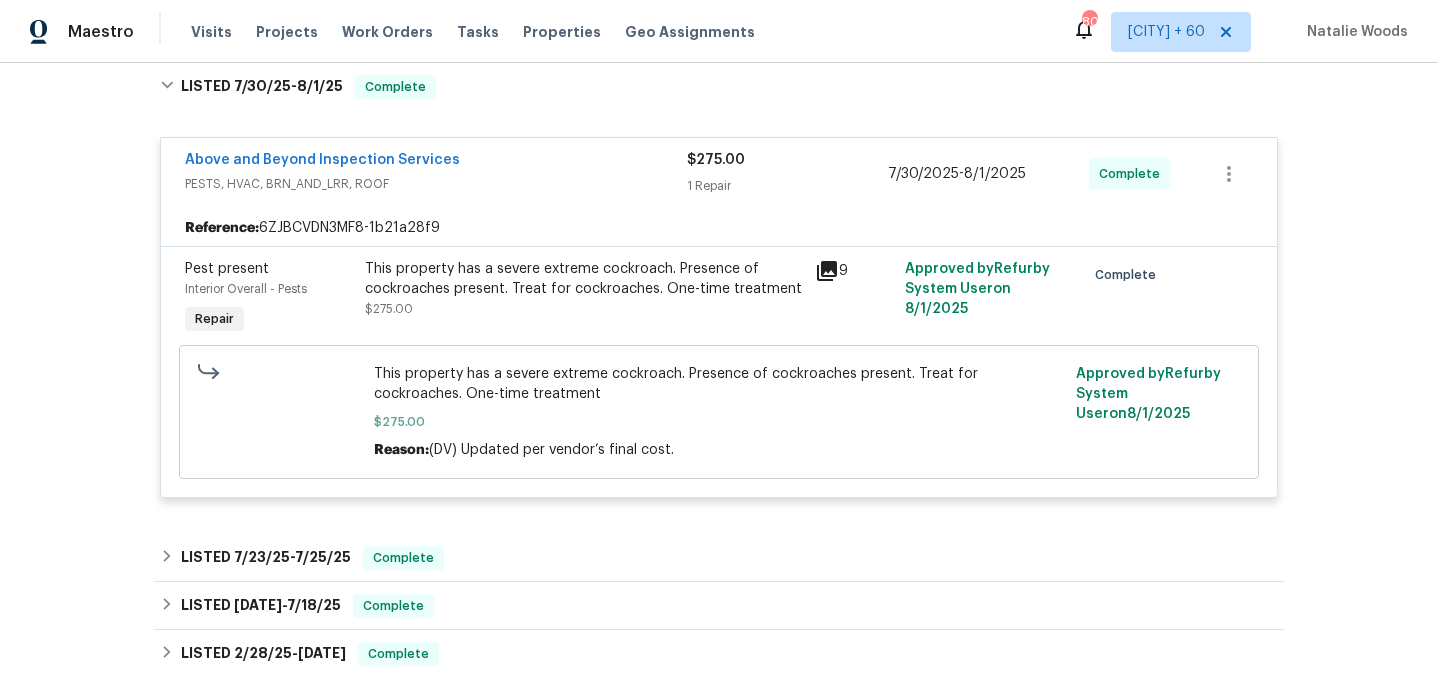 click on "Above and Beyond Inspection Services" at bounding box center (436, 162) 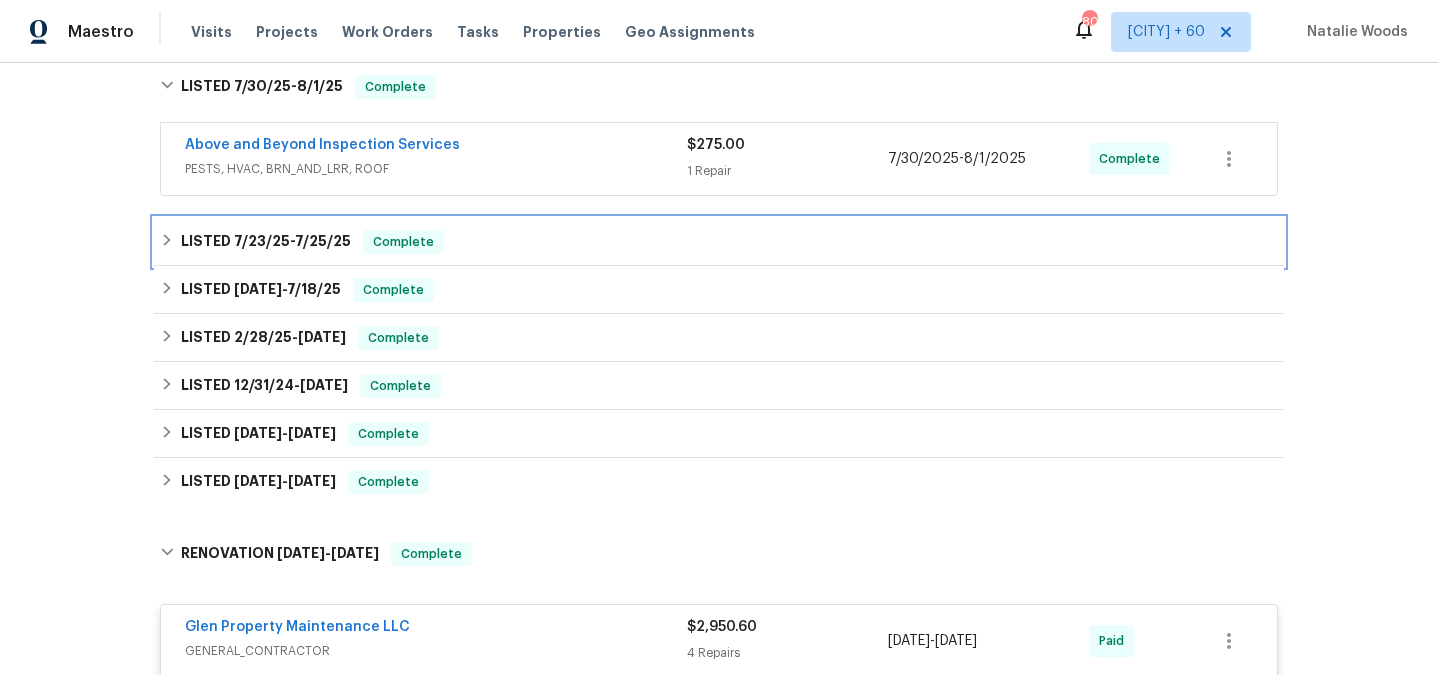 click on "7/23/25  -  7/25/25" at bounding box center [292, 241] 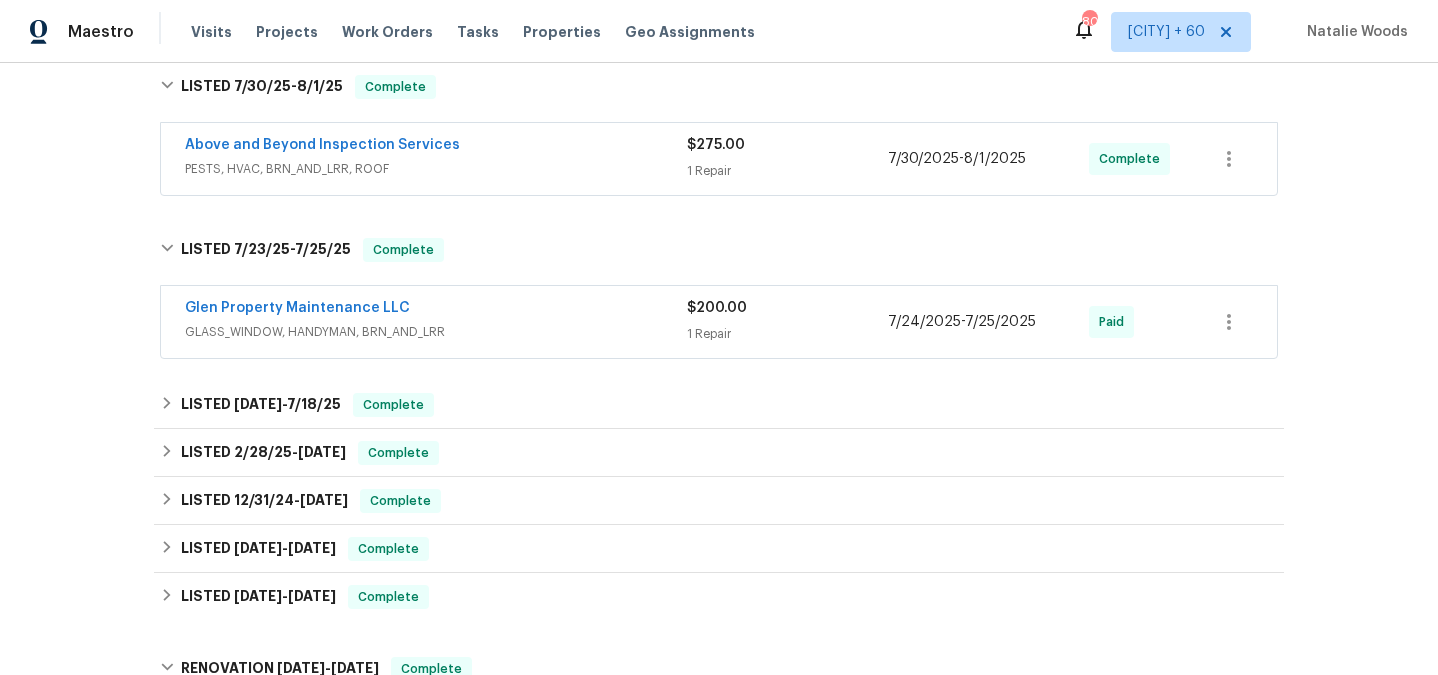click on "Glen Property Maintenance LLC" at bounding box center [436, 310] 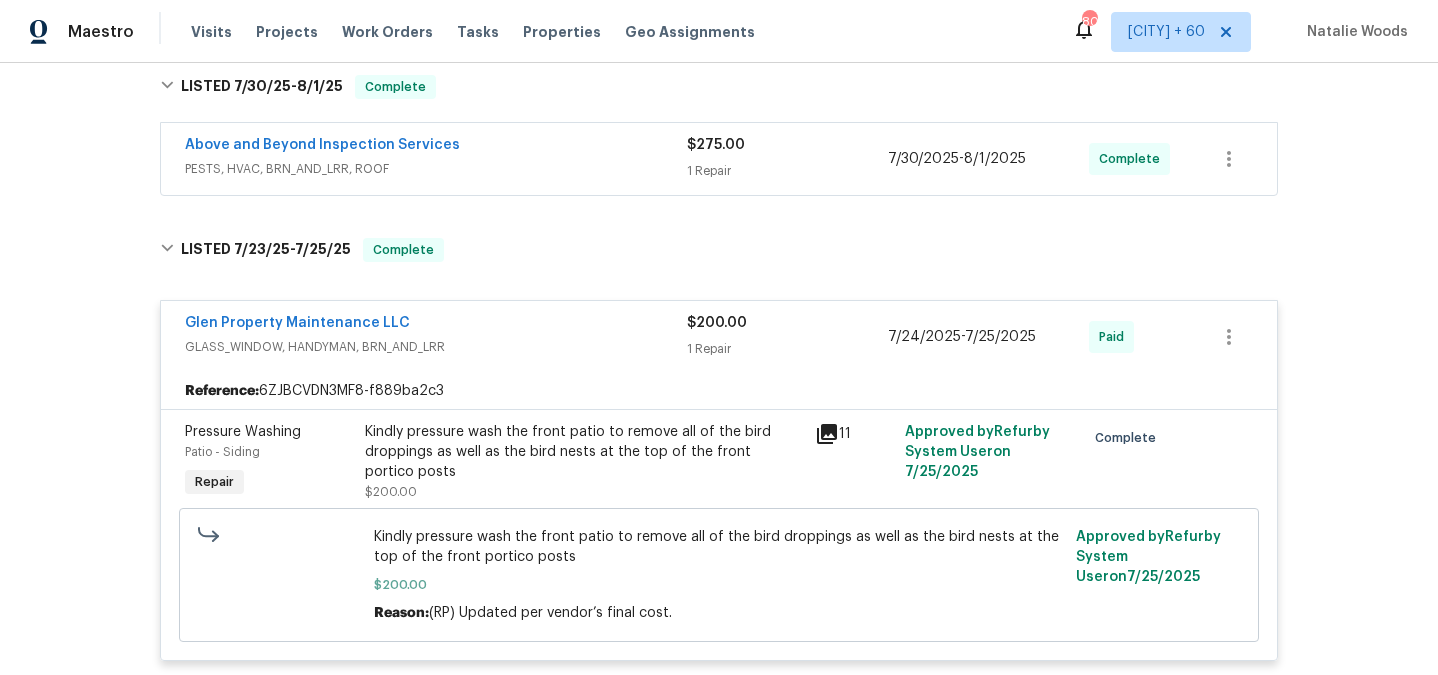 click on "Glen Property Maintenance LLC GLASS_WINDOW, HANDYMAN, BRN_AND_LRR $200.00 1 Repair 7/24/2025  -  7/25/2025 Paid" at bounding box center [719, 337] 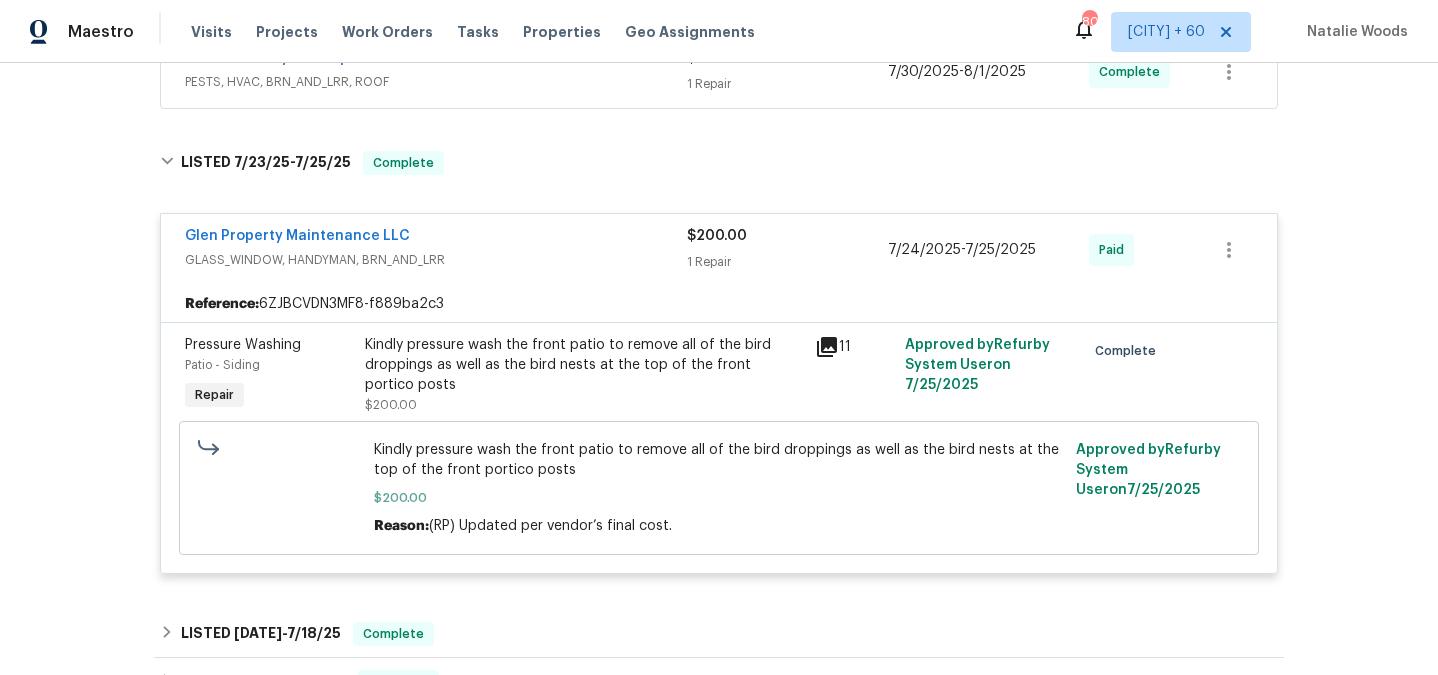 click on "Glen Property Maintenance LLC" at bounding box center [436, 238] 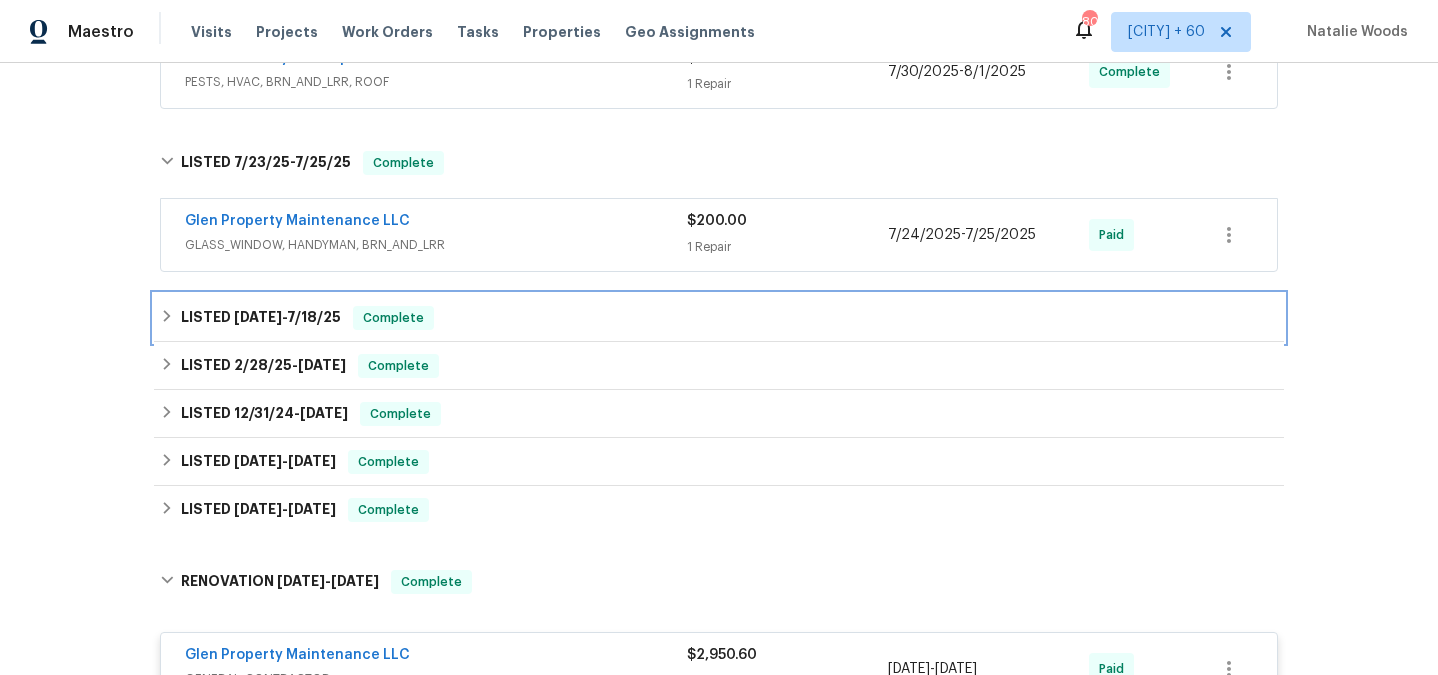 click on "7/16/25  -  7/18/25" at bounding box center [287, 317] 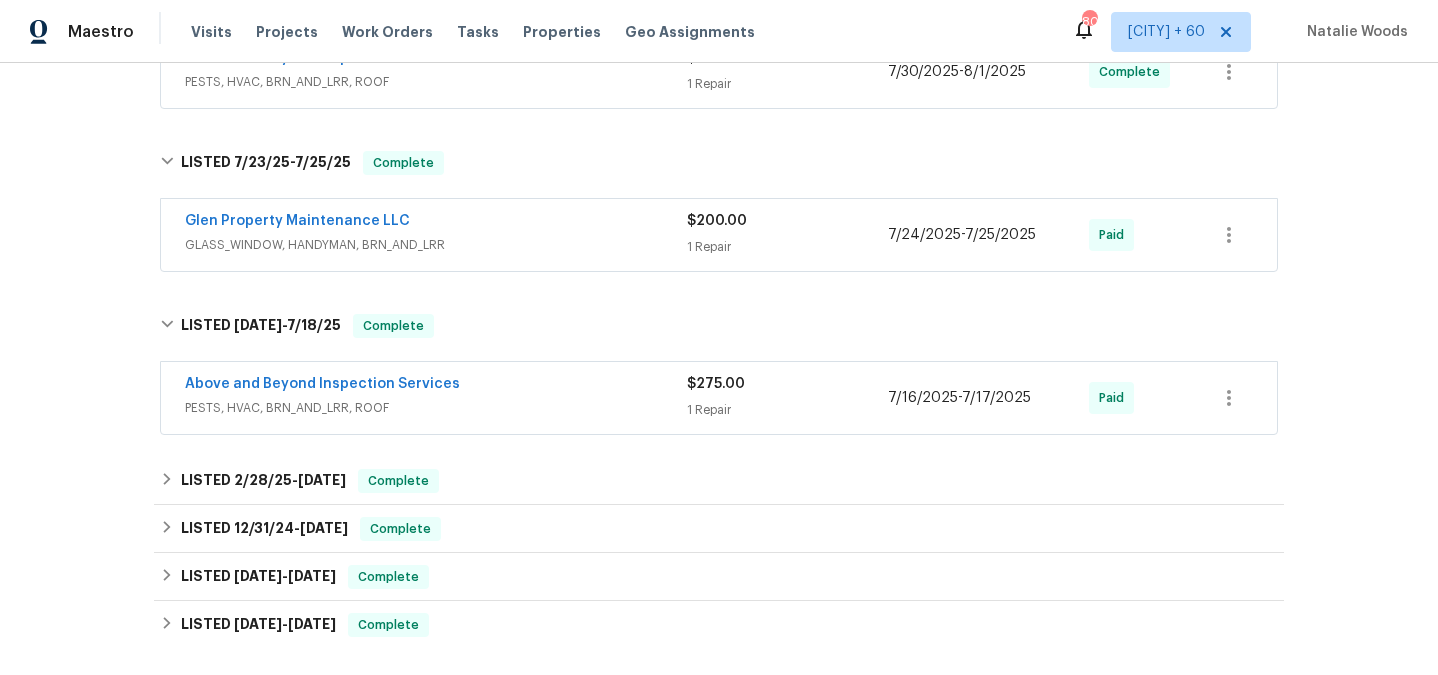 click on "PESTS, HVAC, BRN_AND_LRR, ROOF" at bounding box center [436, 408] 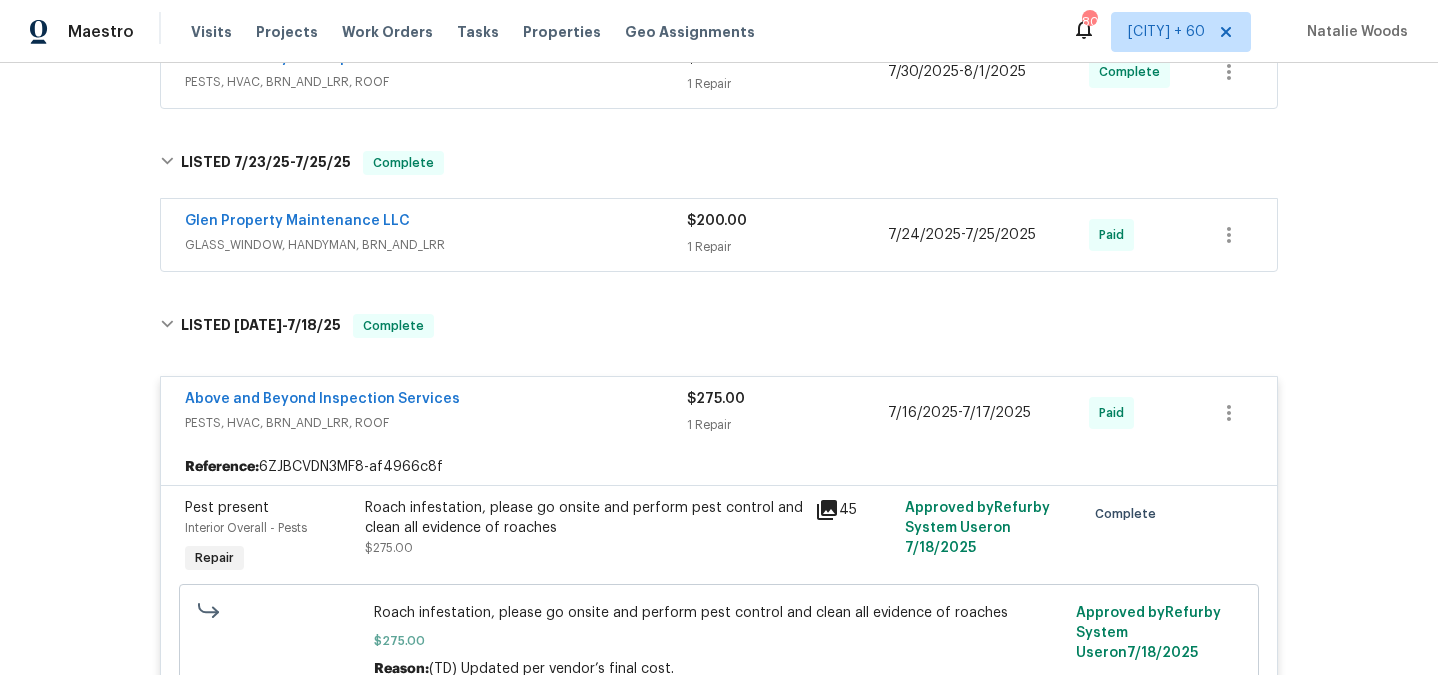click on "Above and Beyond Inspection Services" at bounding box center [436, 401] 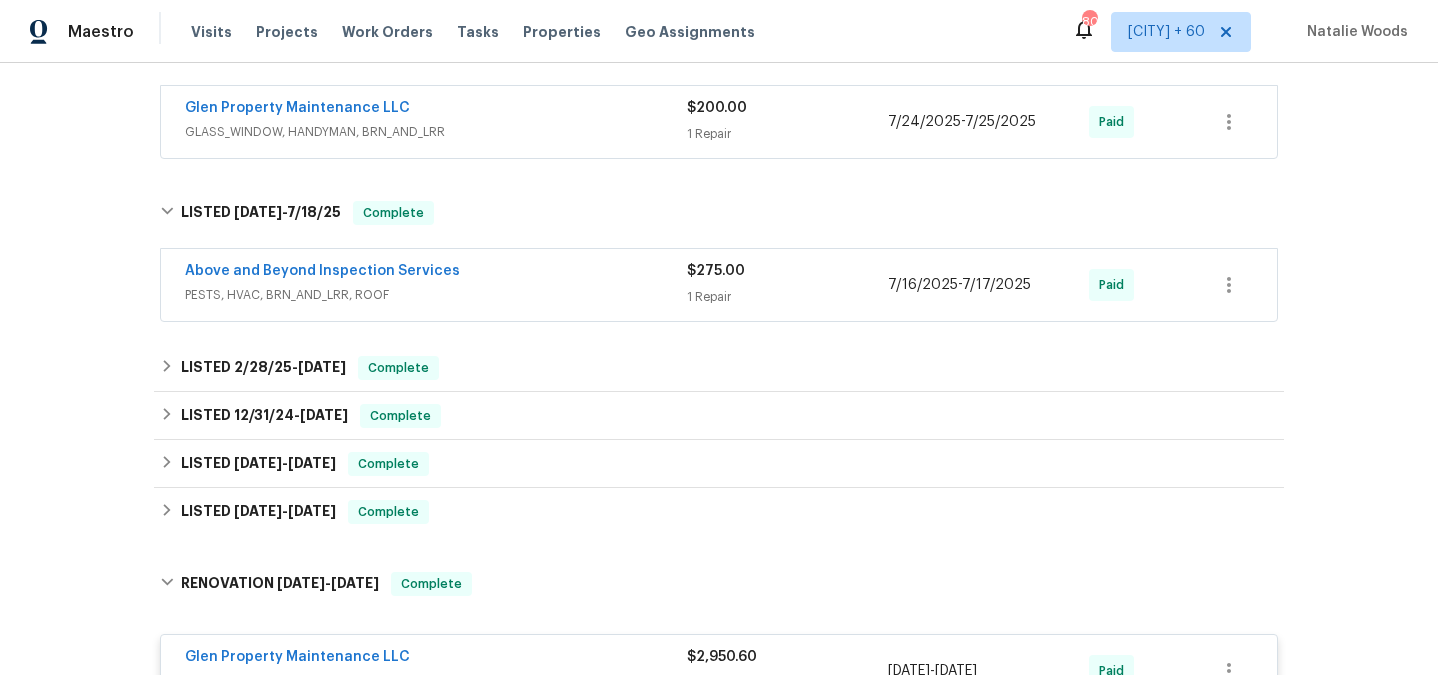 scroll, scrollTop: 568, scrollLeft: 0, axis: vertical 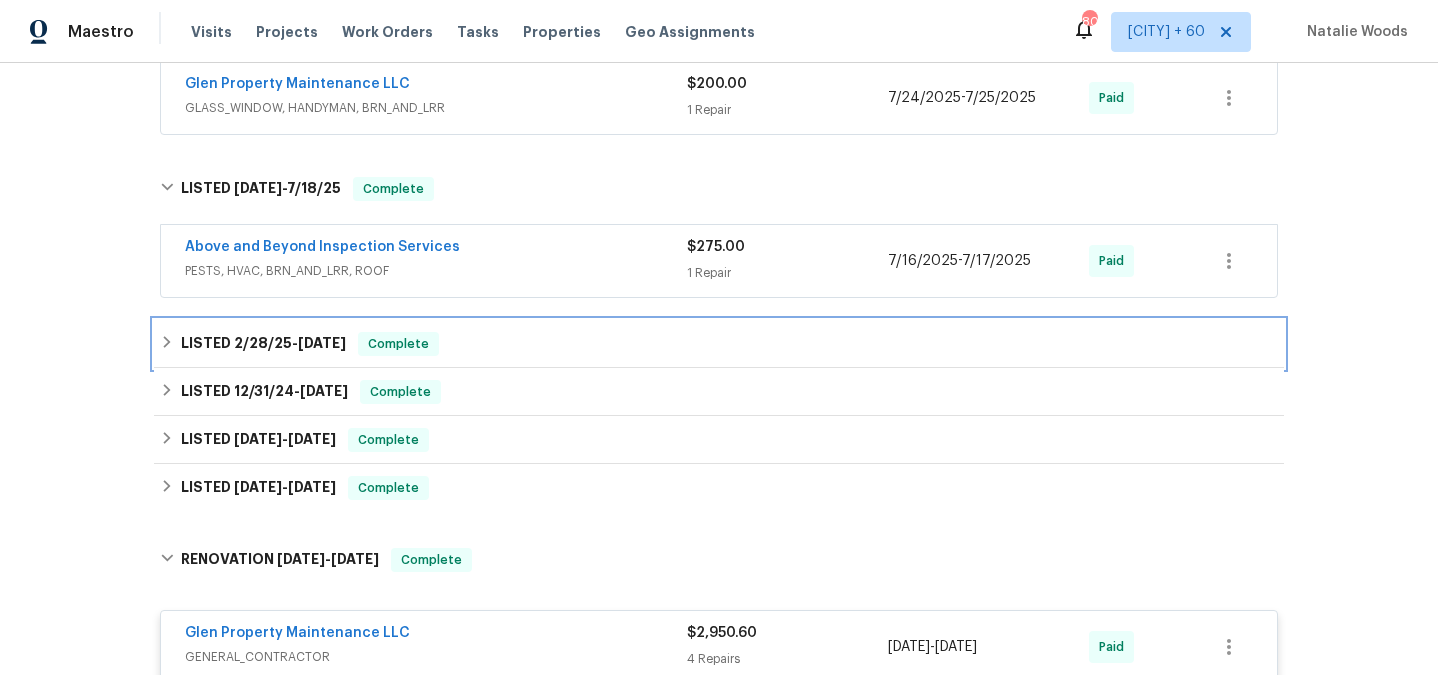 click on "3/3/25" at bounding box center (322, 343) 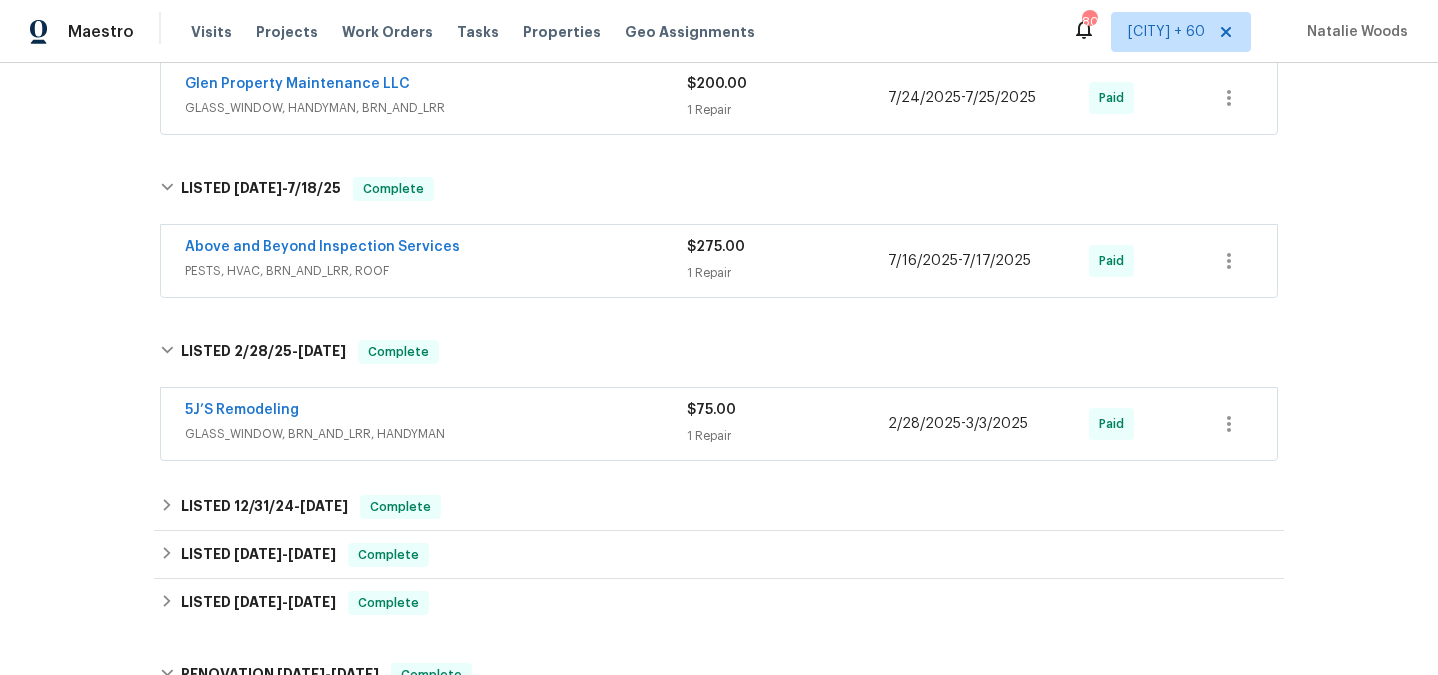click on "GLASS_WINDOW, BRN_AND_LRR, HANDYMAN" at bounding box center [436, 434] 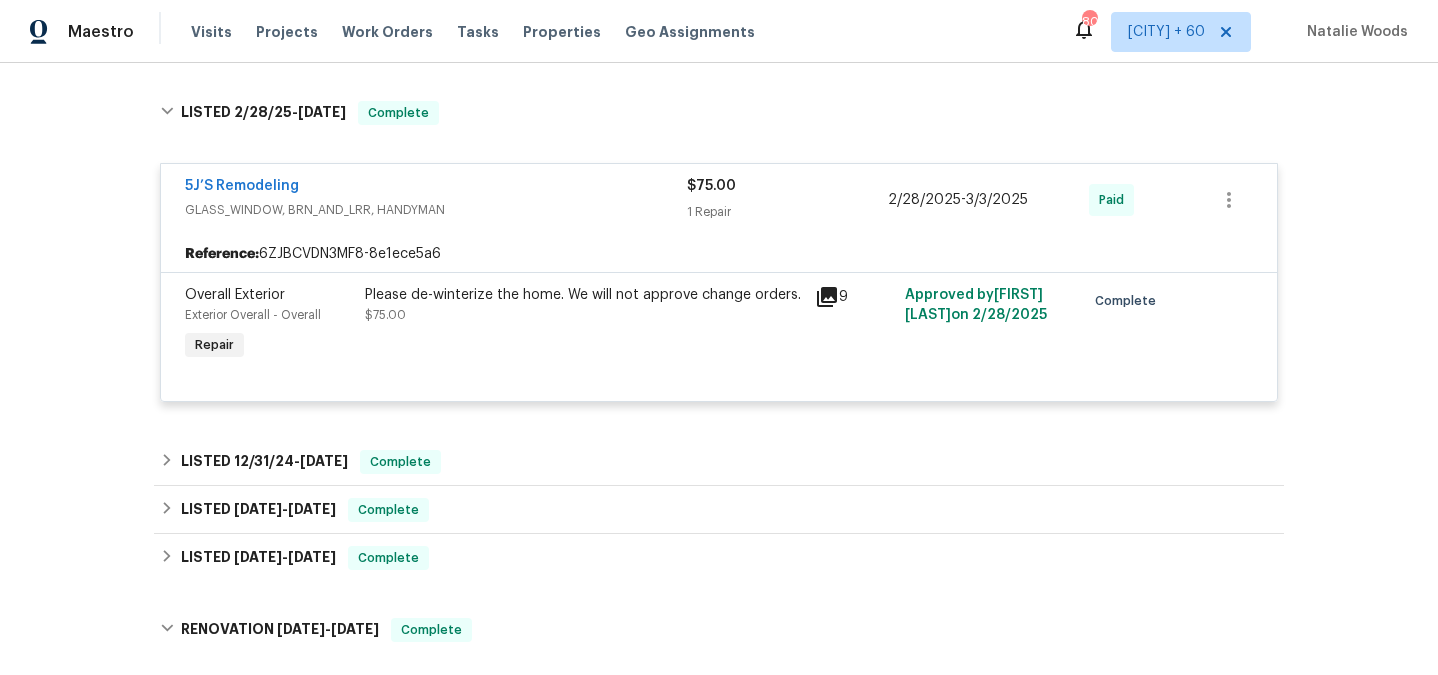 scroll, scrollTop: 809, scrollLeft: 0, axis: vertical 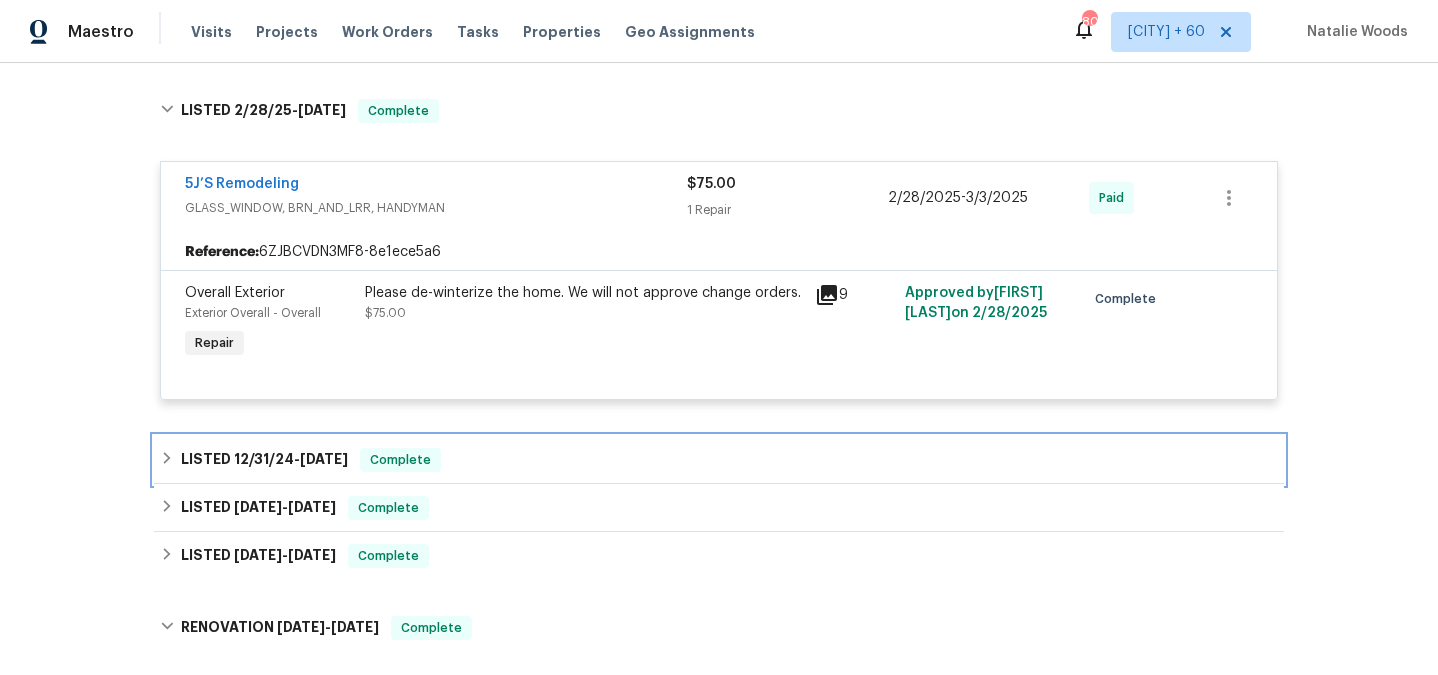 click on "LISTED   12/31/24  -  1/1/25" at bounding box center [264, 460] 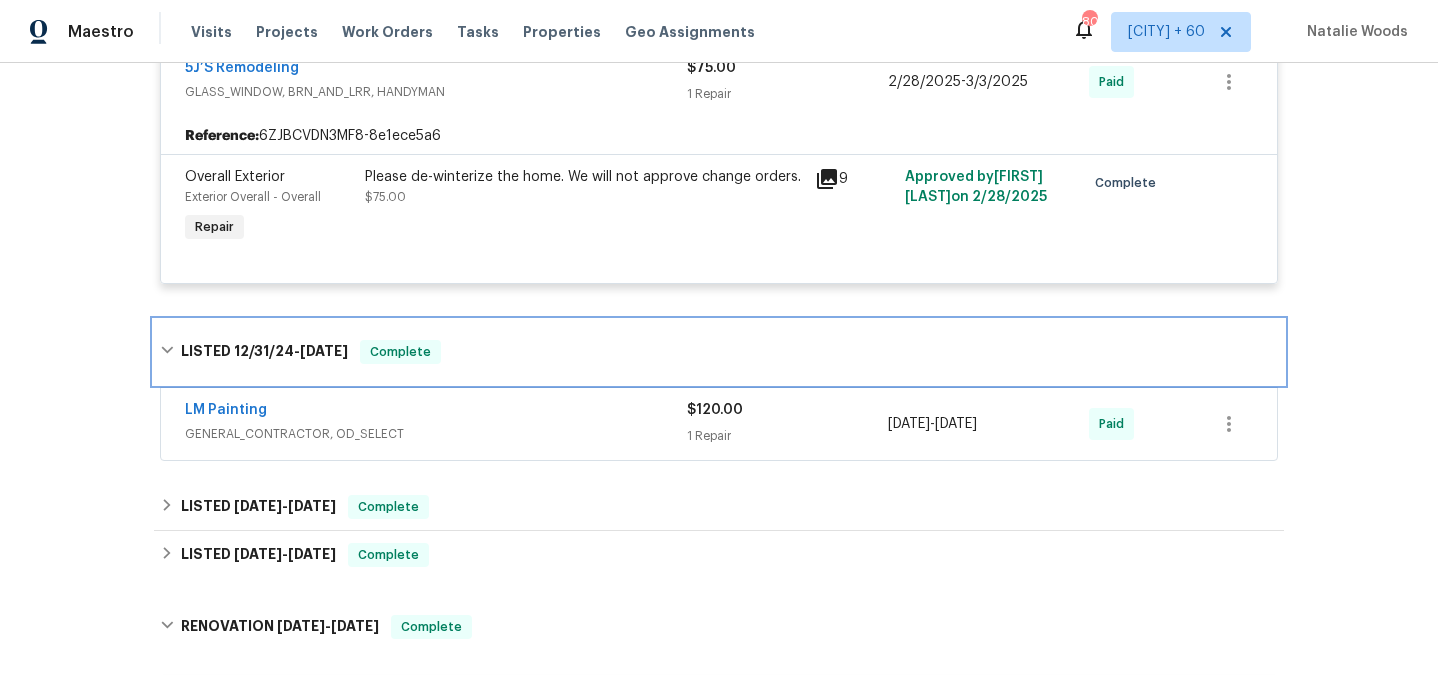 scroll, scrollTop: 935, scrollLeft: 0, axis: vertical 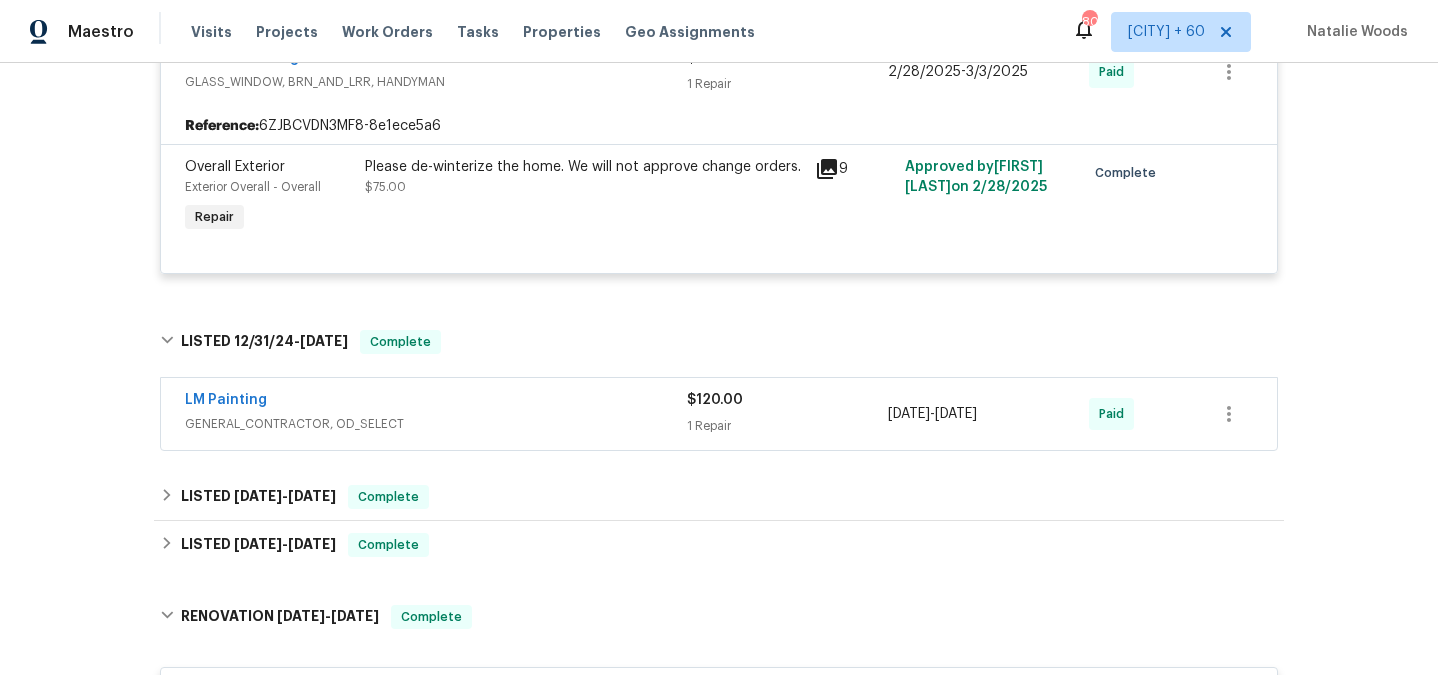 click on "LM Painting" at bounding box center [436, 402] 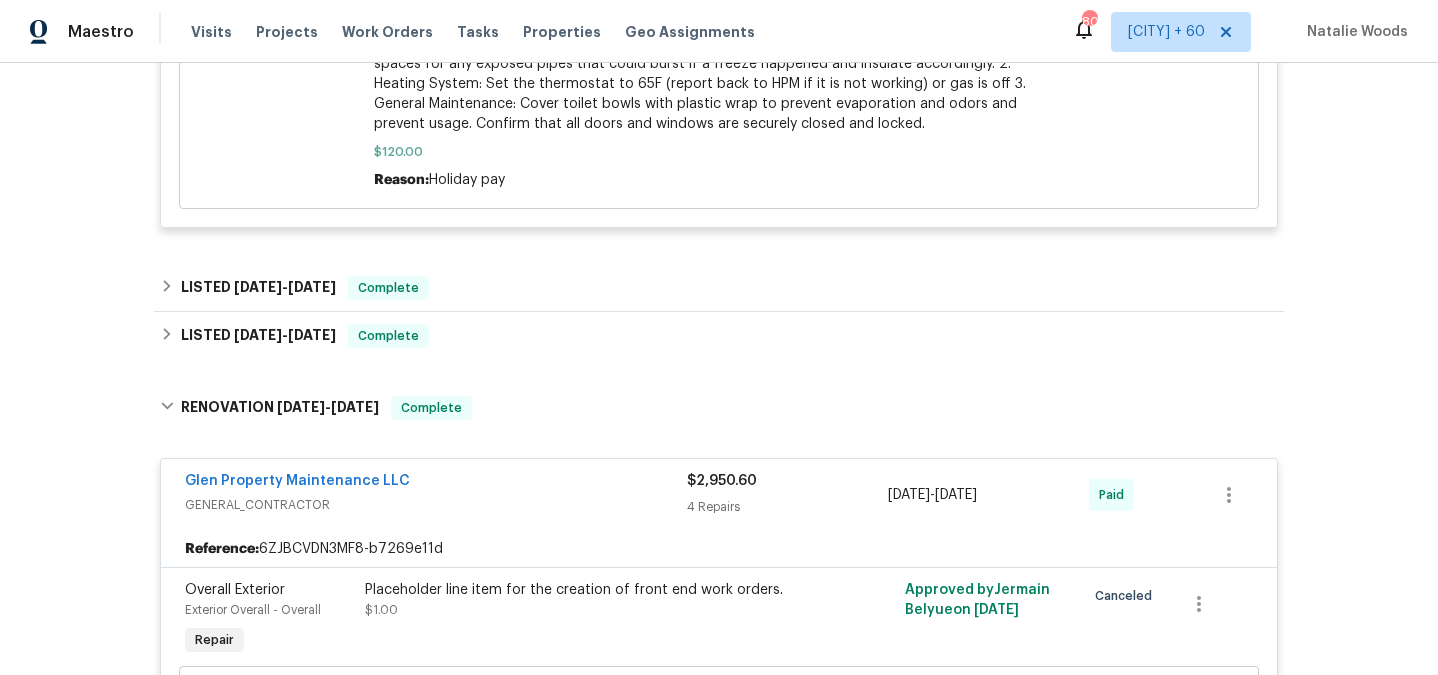 scroll, scrollTop: 1934, scrollLeft: 0, axis: vertical 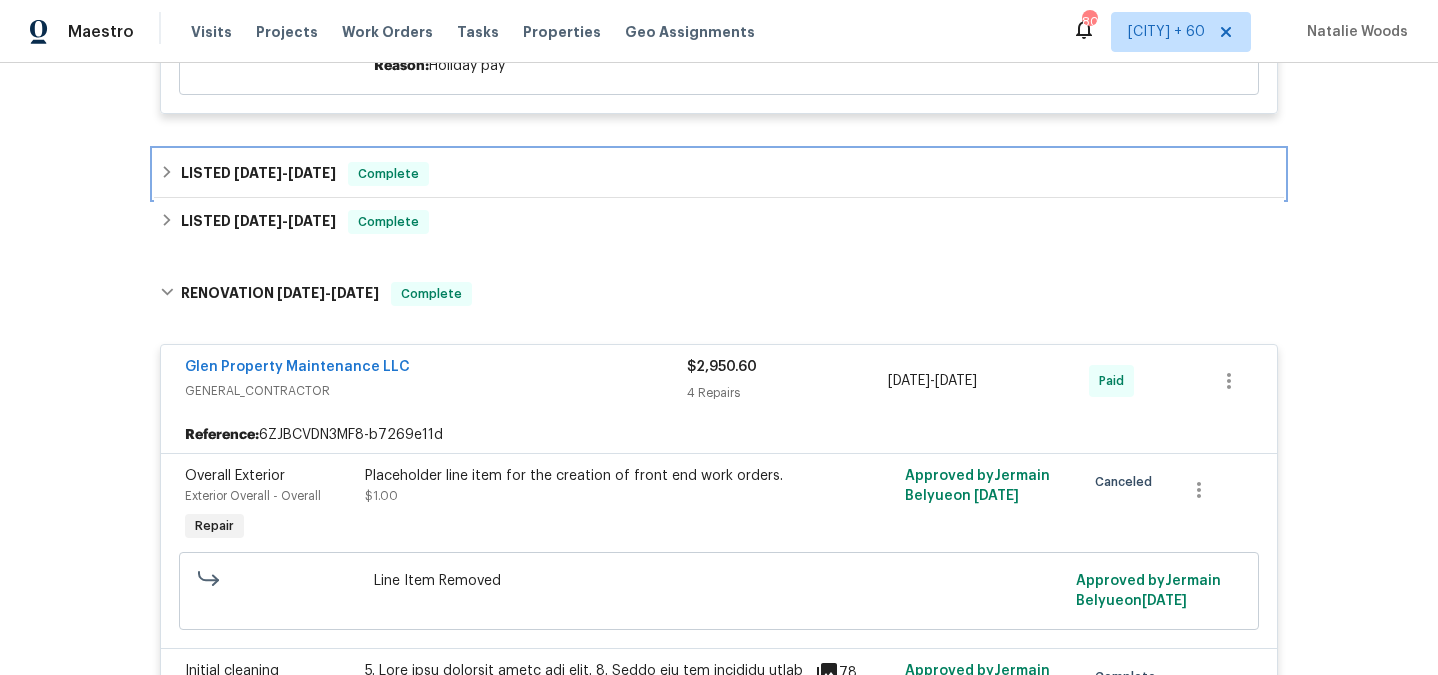click on "LISTED   3/14/24  -  3/19/24 Complete" at bounding box center (719, 174) 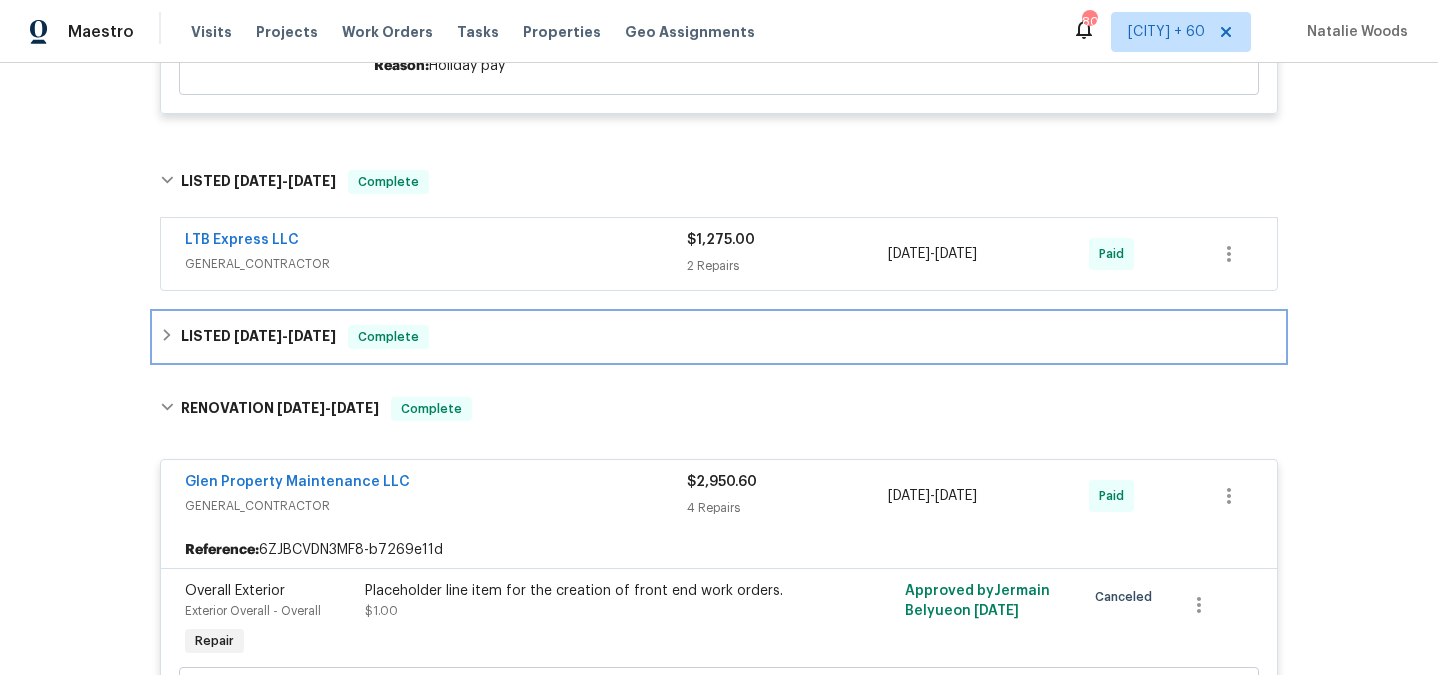click on "LISTED   1/29/24  -  1/29/24" at bounding box center (258, 337) 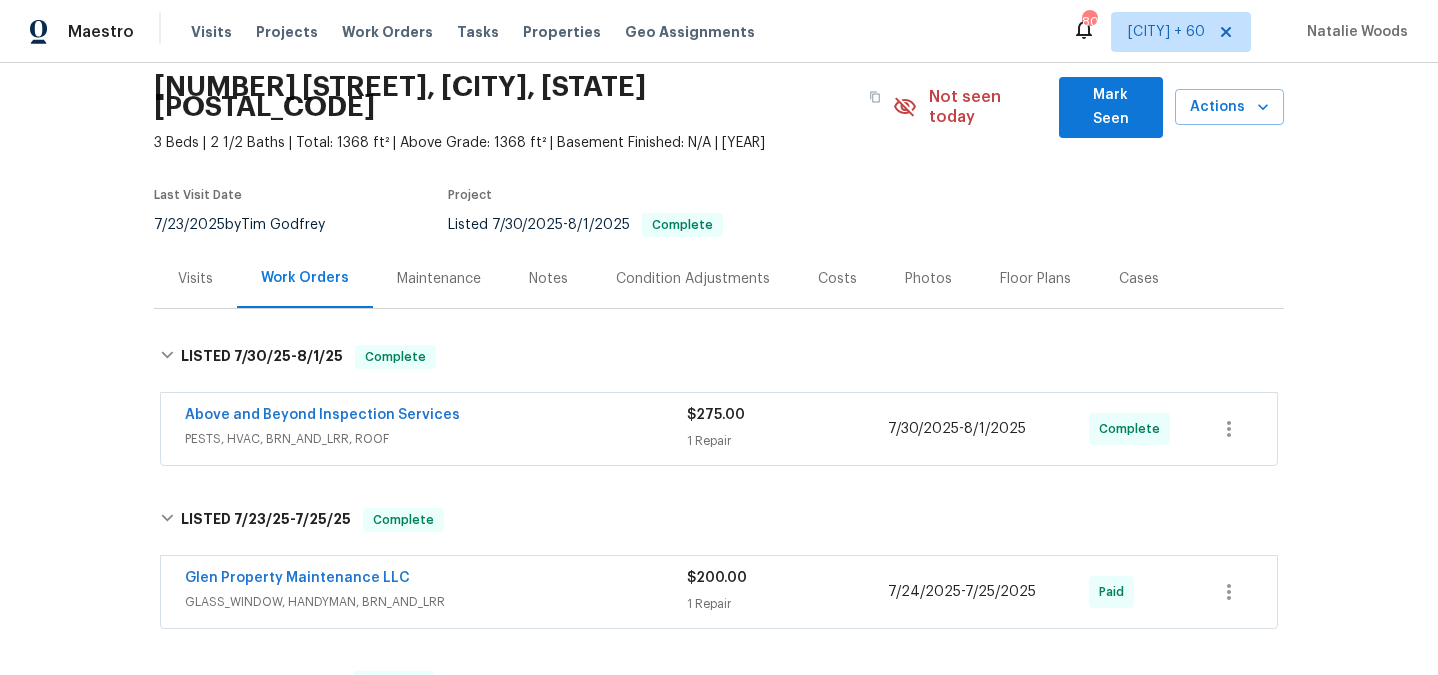 scroll, scrollTop: 0, scrollLeft: 0, axis: both 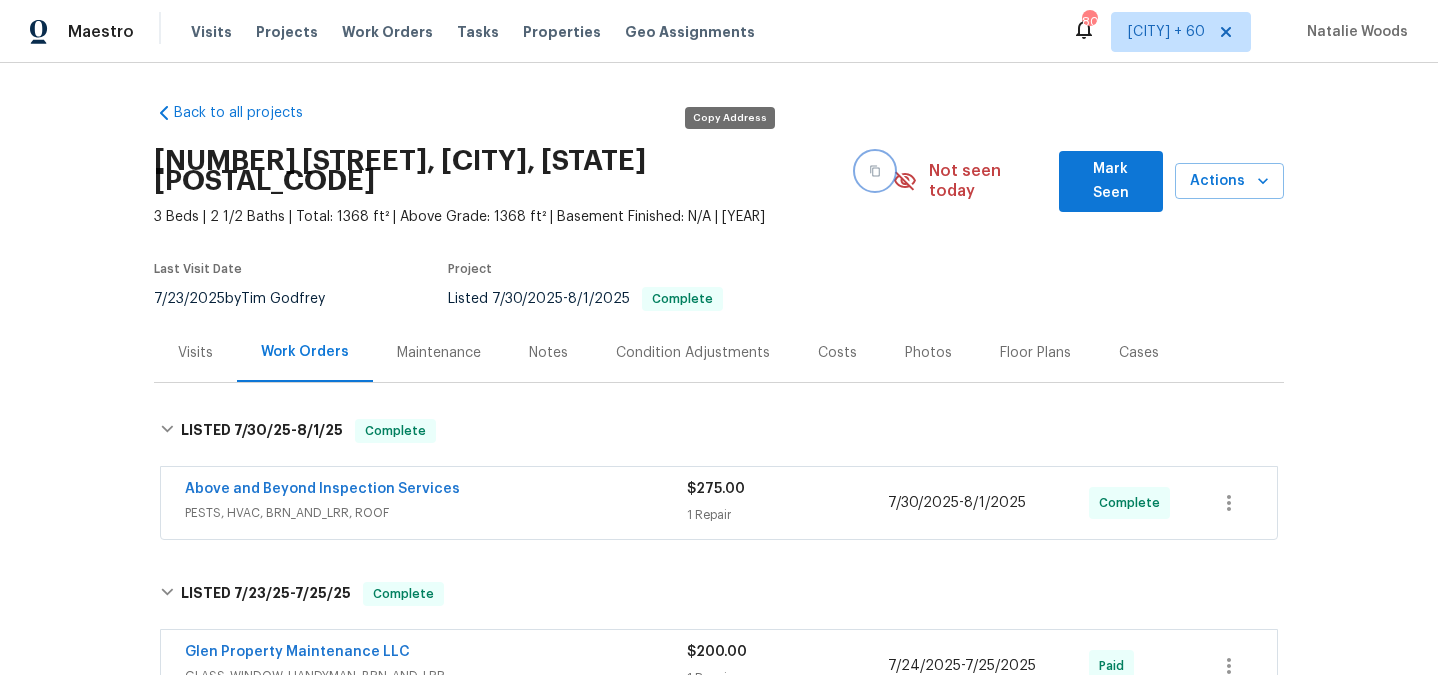 click 